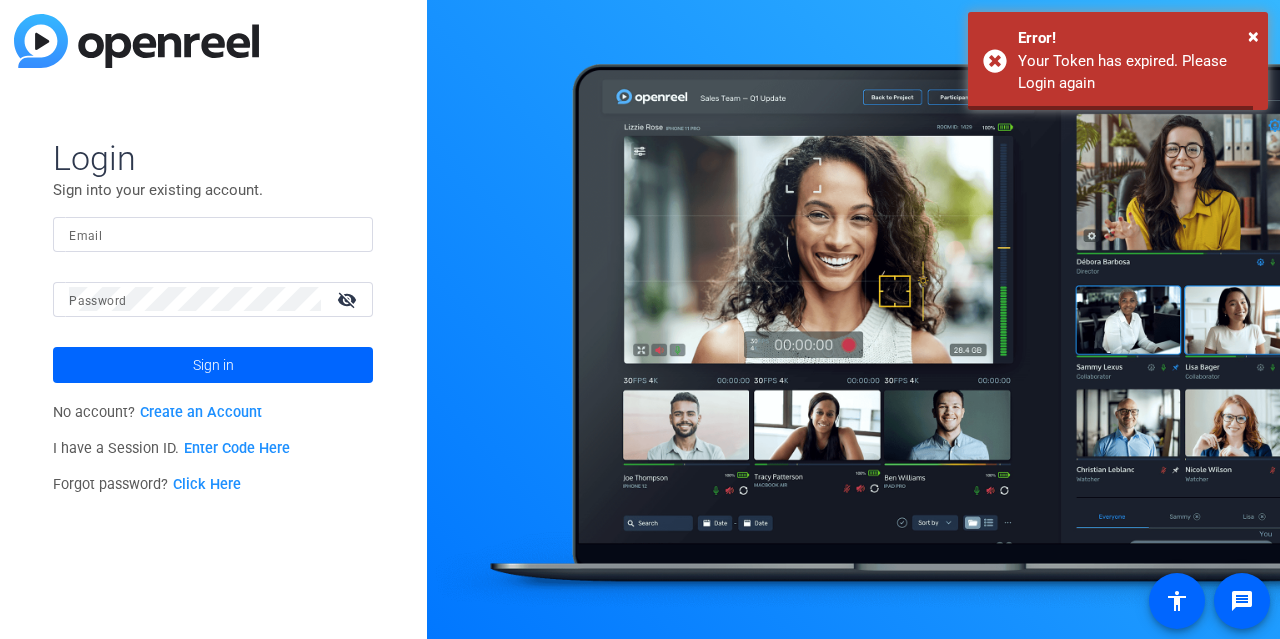 scroll, scrollTop: 0, scrollLeft: 0, axis: both 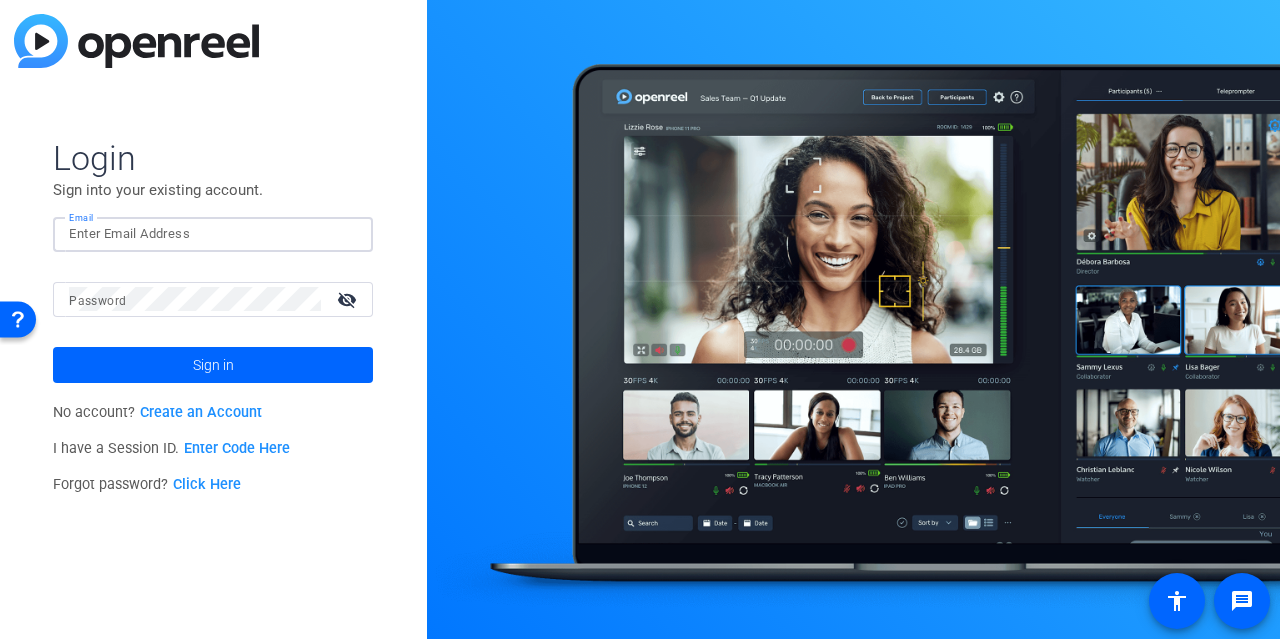 click on "Email" at bounding box center (213, 234) 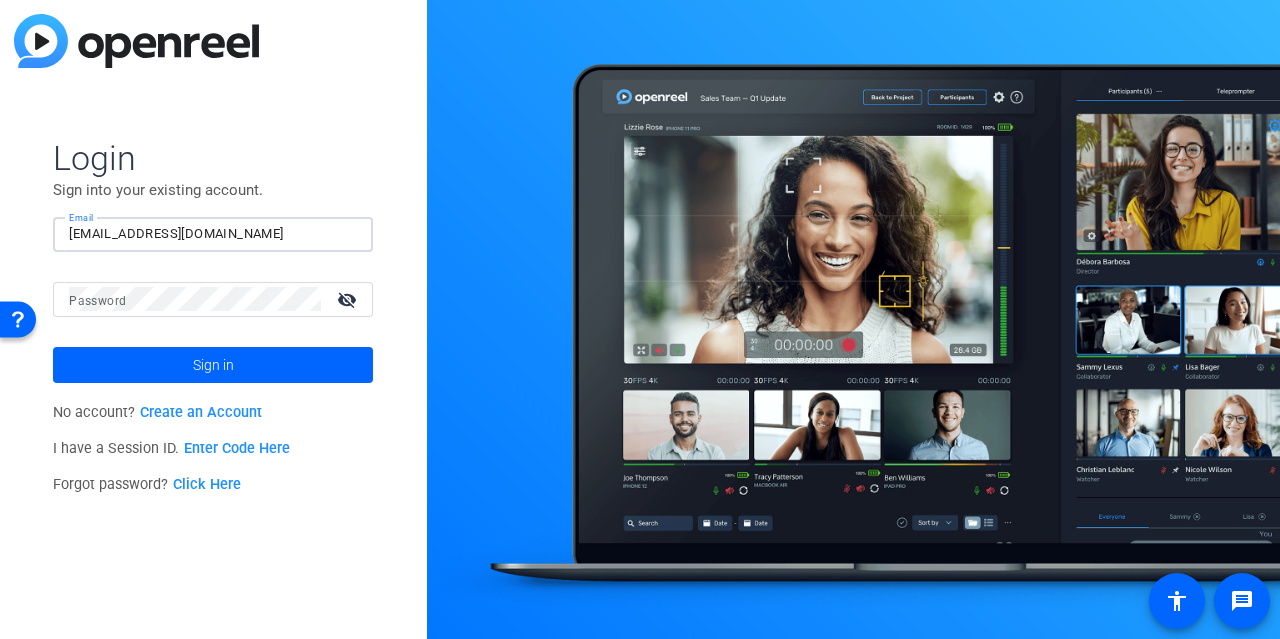 type on "[EMAIL_ADDRESS][DOMAIN_NAME]" 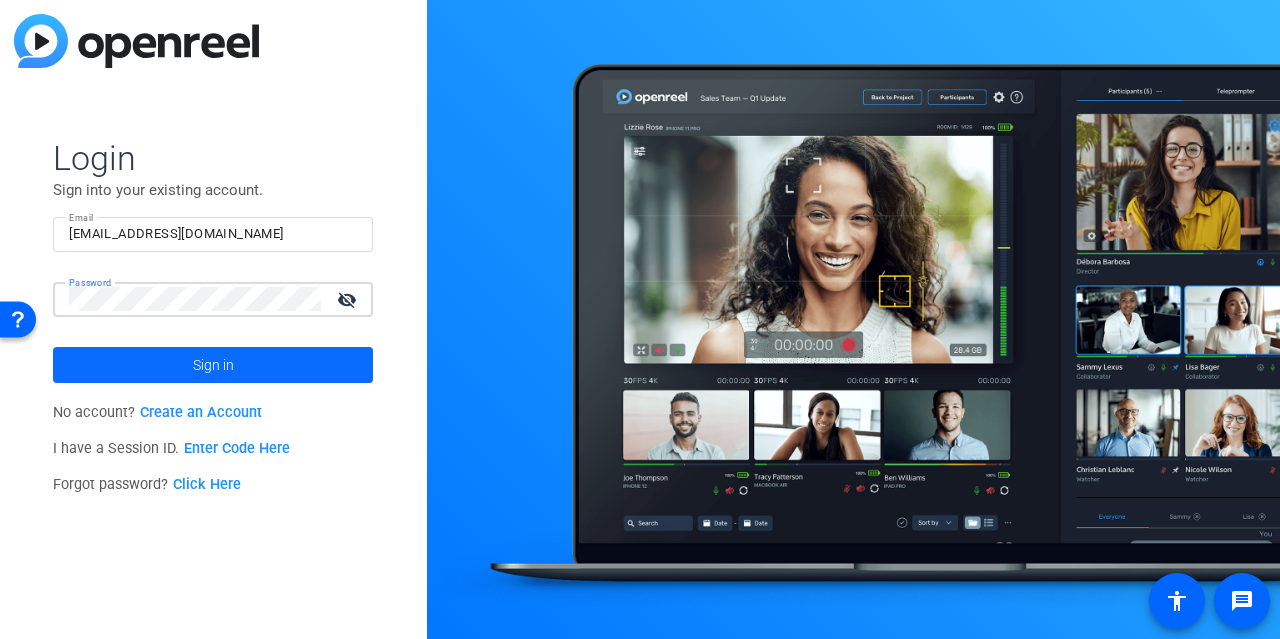 click 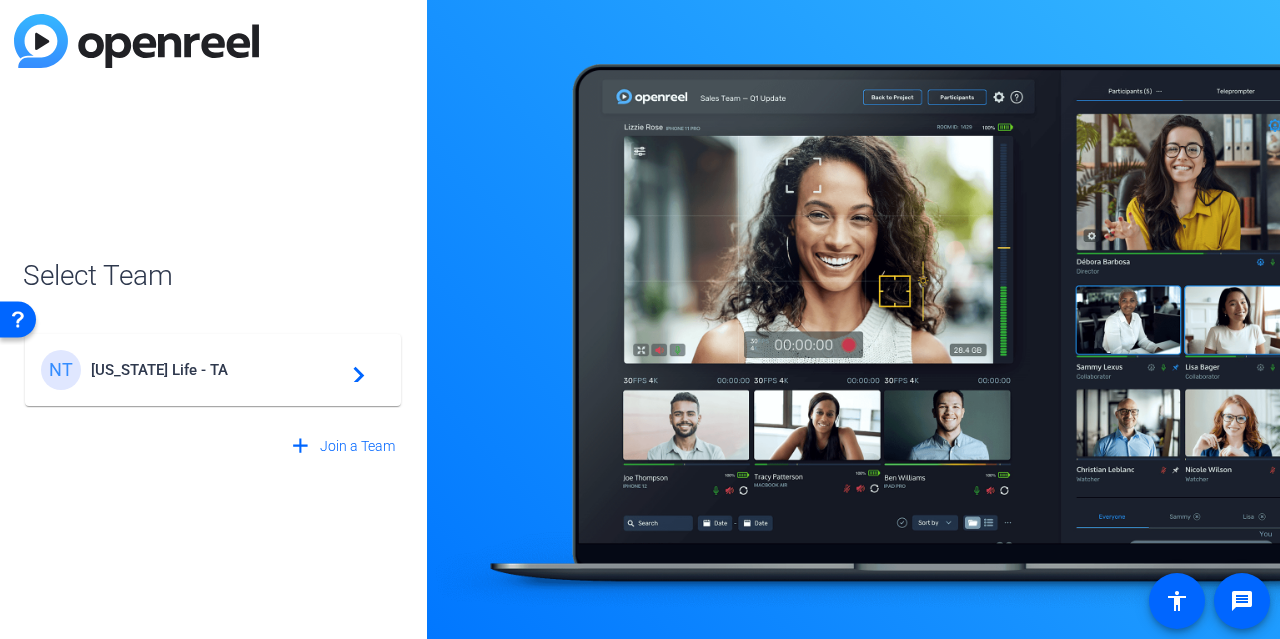 click on "NT [US_STATE] Life - TA  navigate_next" 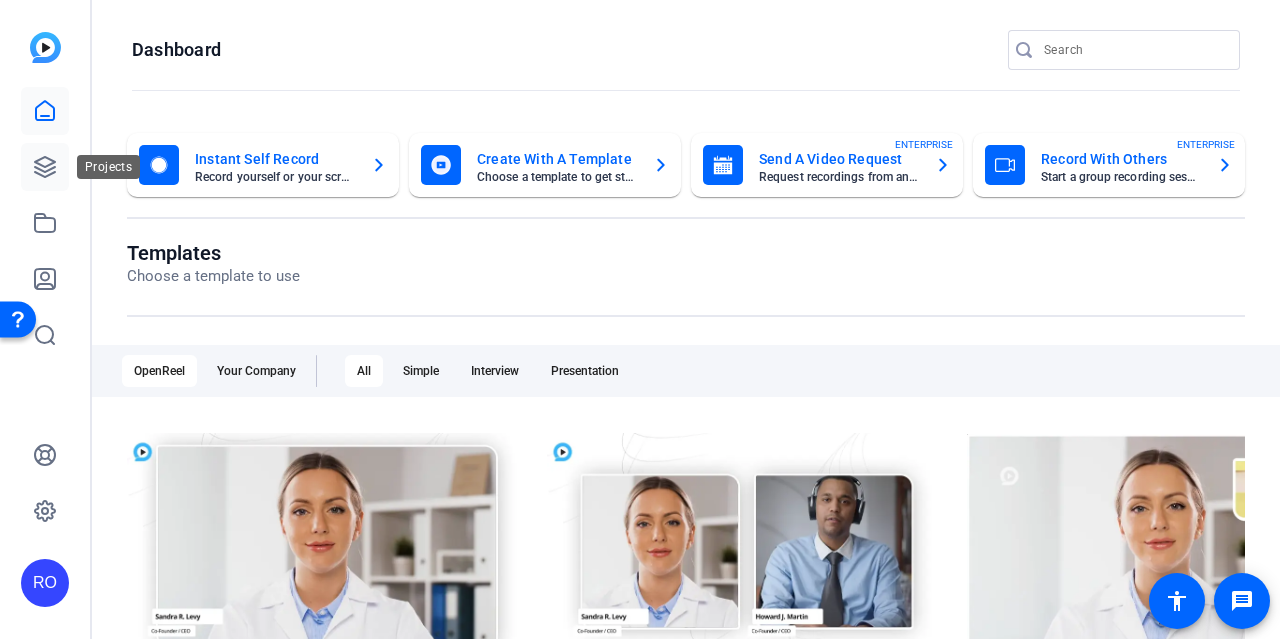 click 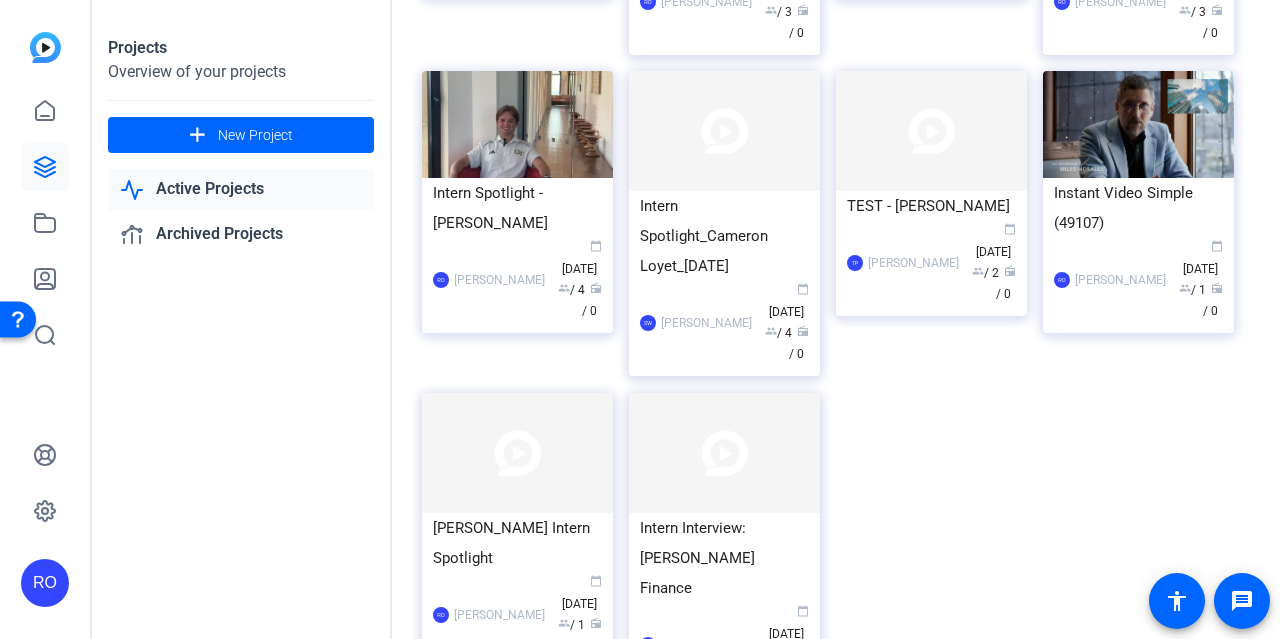 scroll, scrollTop: 1004, scrollLeft: 0, axis: vertical 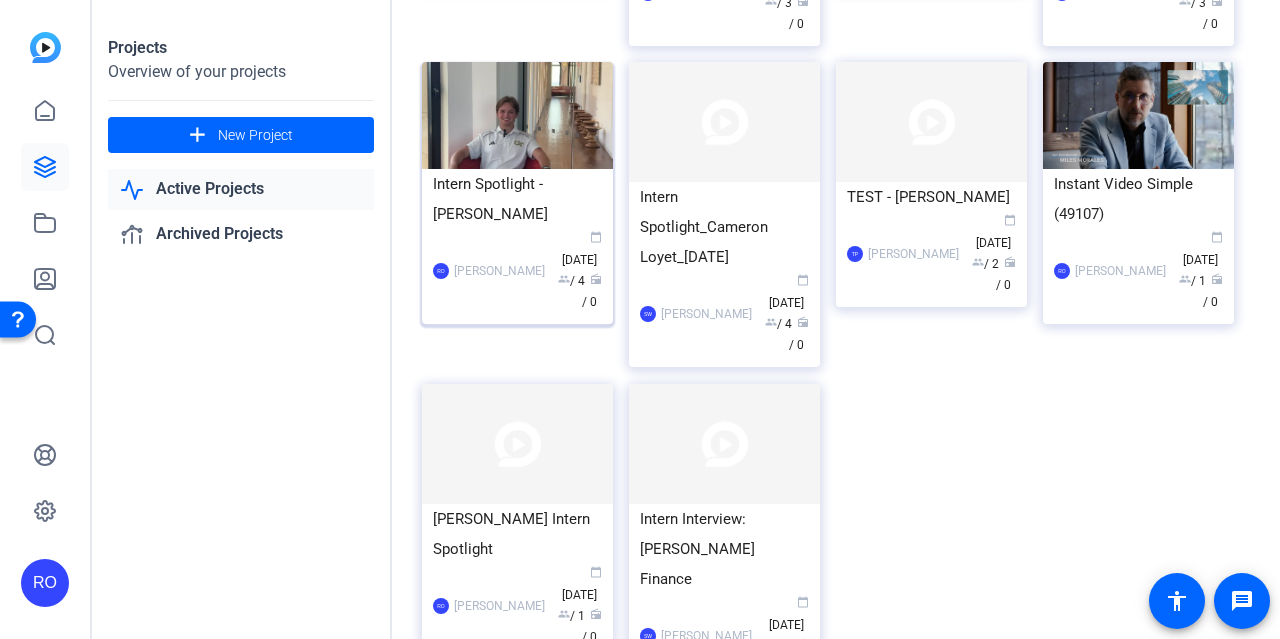 click on "Intern Spotlight - [PERSON_NAME]" 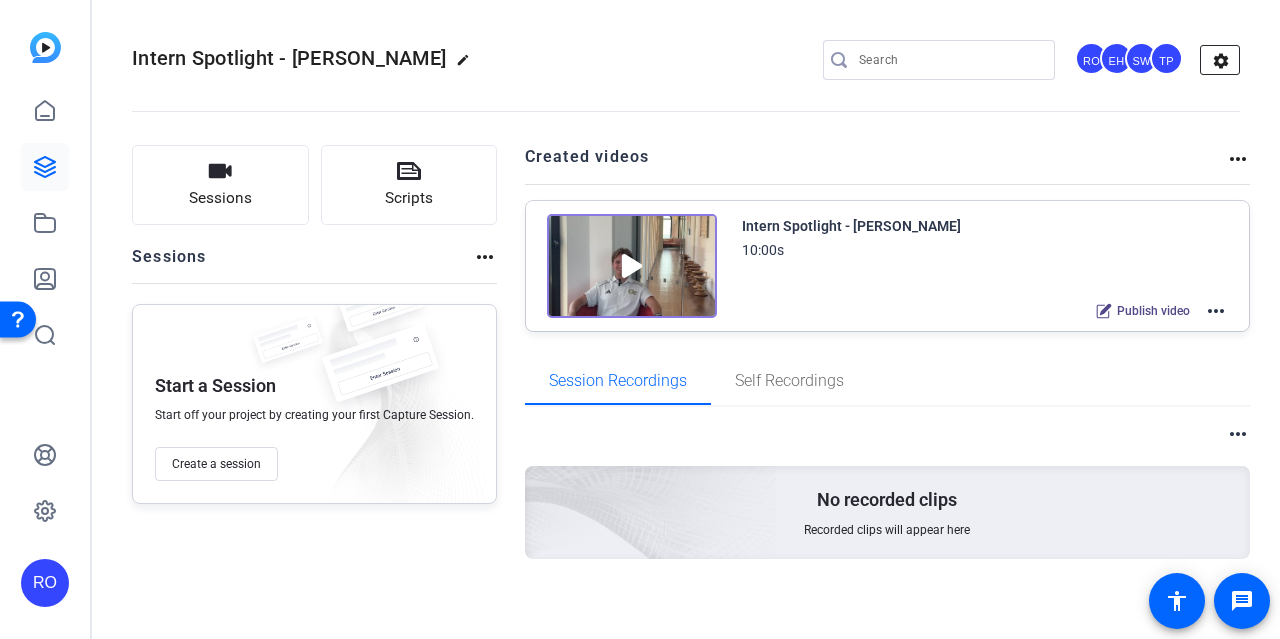 click on "settings" 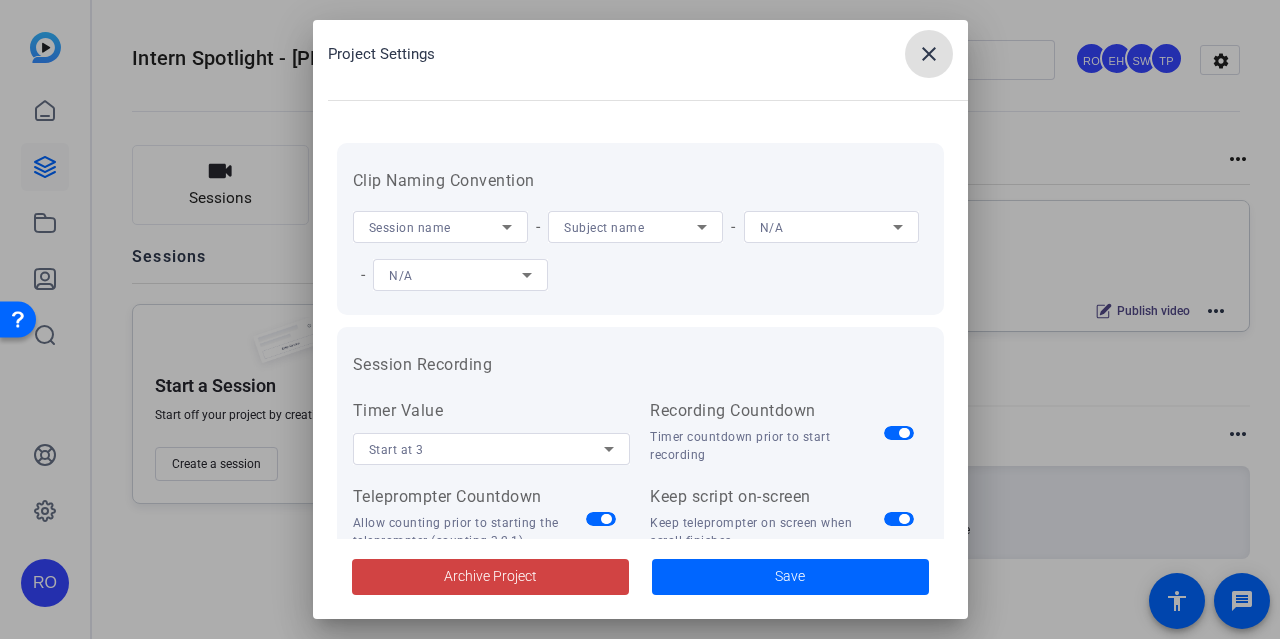 click on "close" at bounding box center (929, 54) 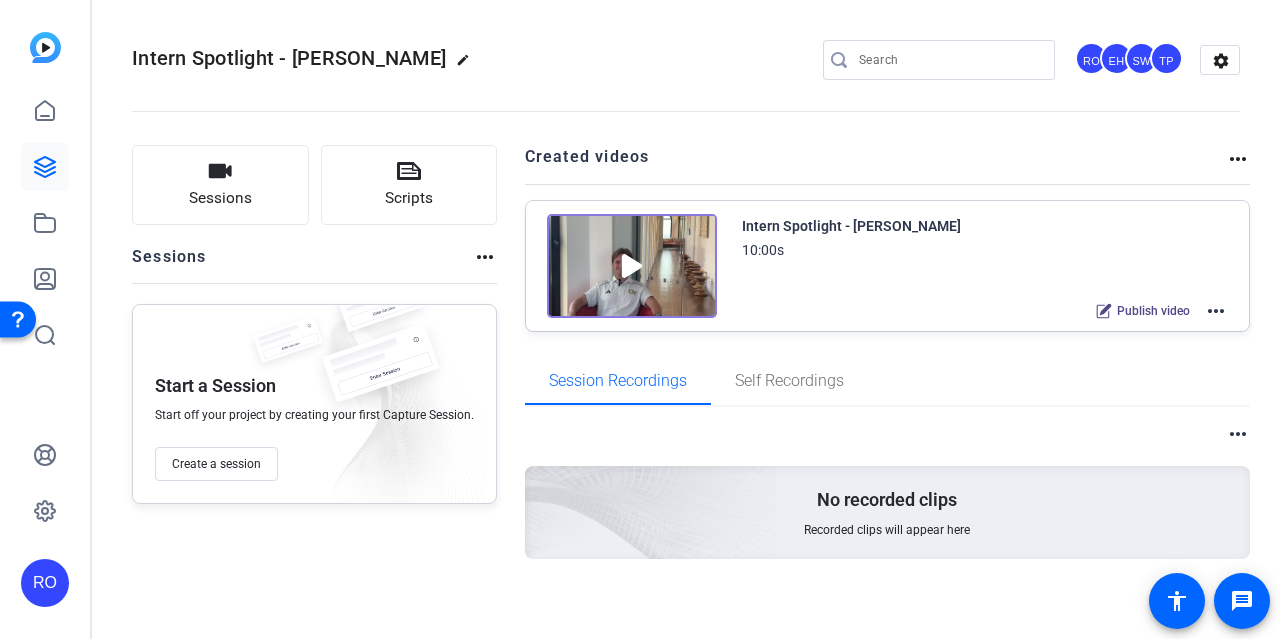 click on "EH" 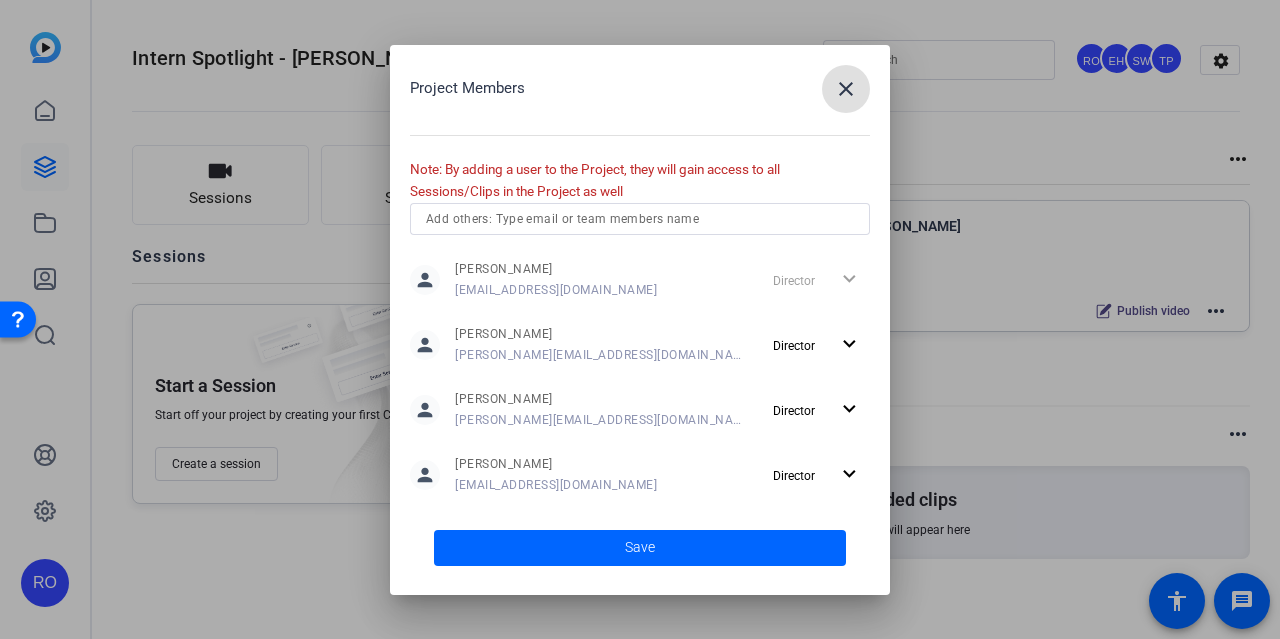 click at bounding box center (640, 219) 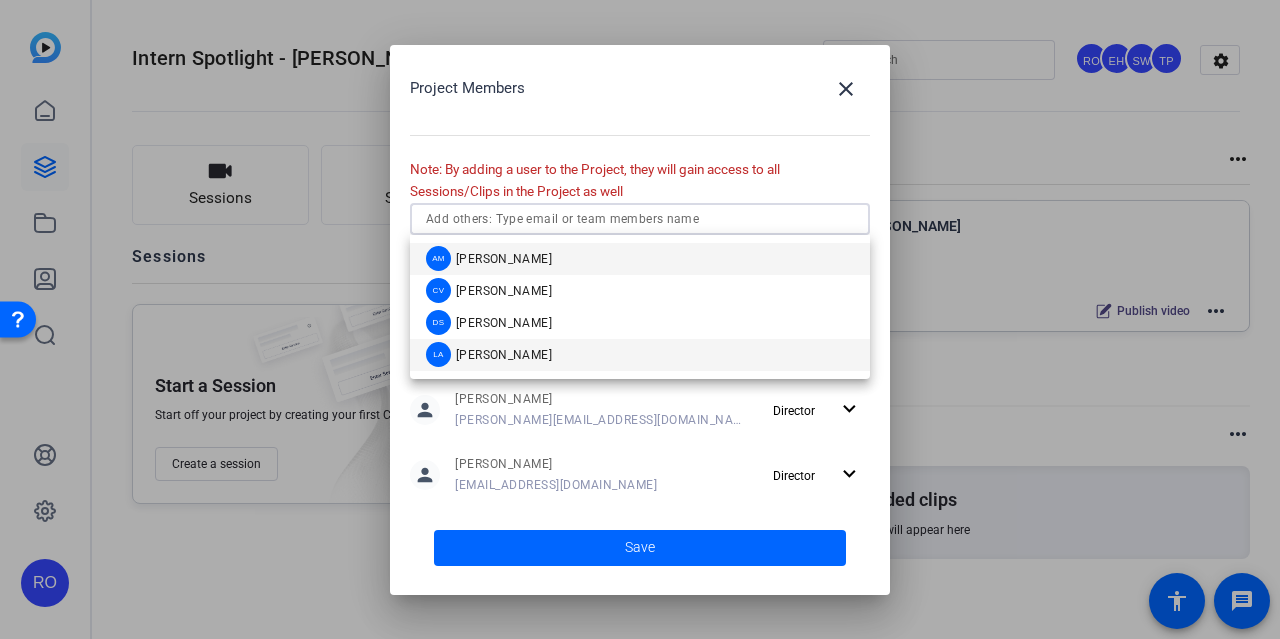 click on "LA  [PERSON_NAME]" at bounding box center [640, 355] 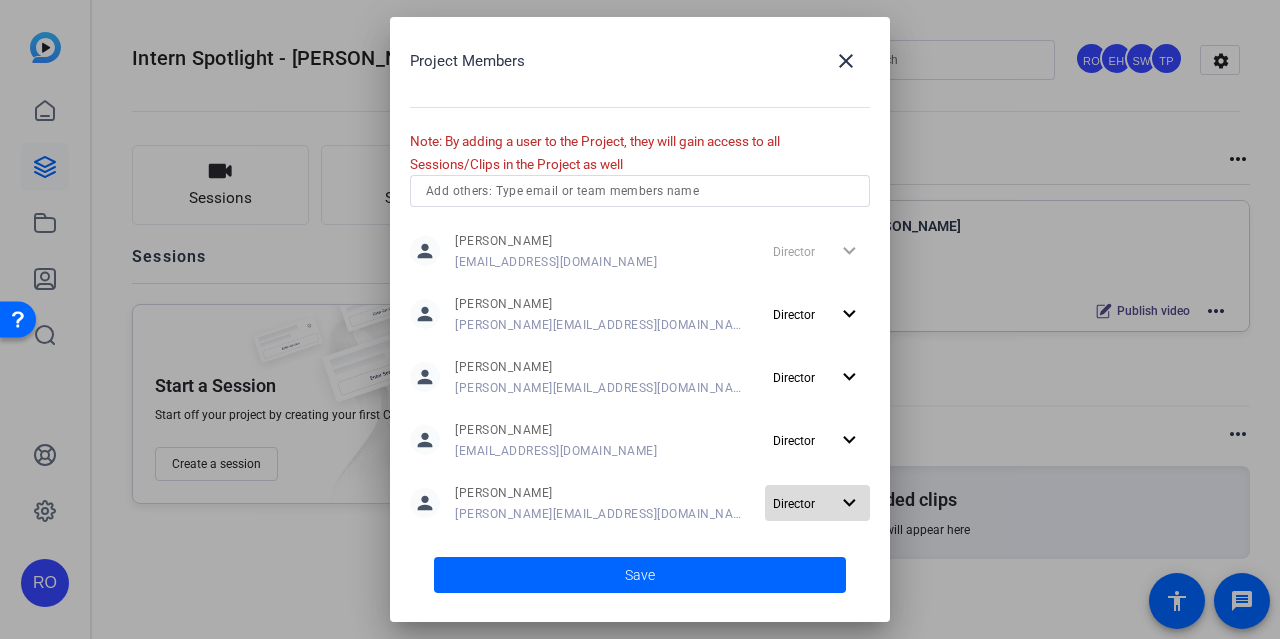 click on "expand_more" at bounding box center [849, 503] 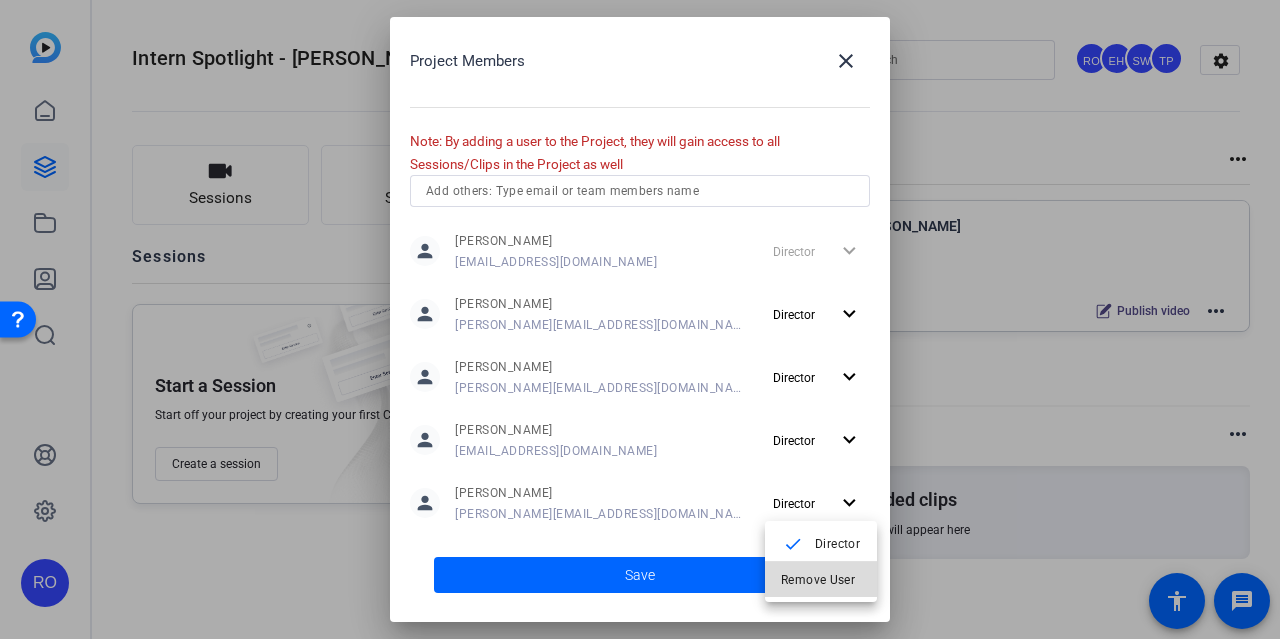 click on "Remove User" at bounding box center (818, 580) 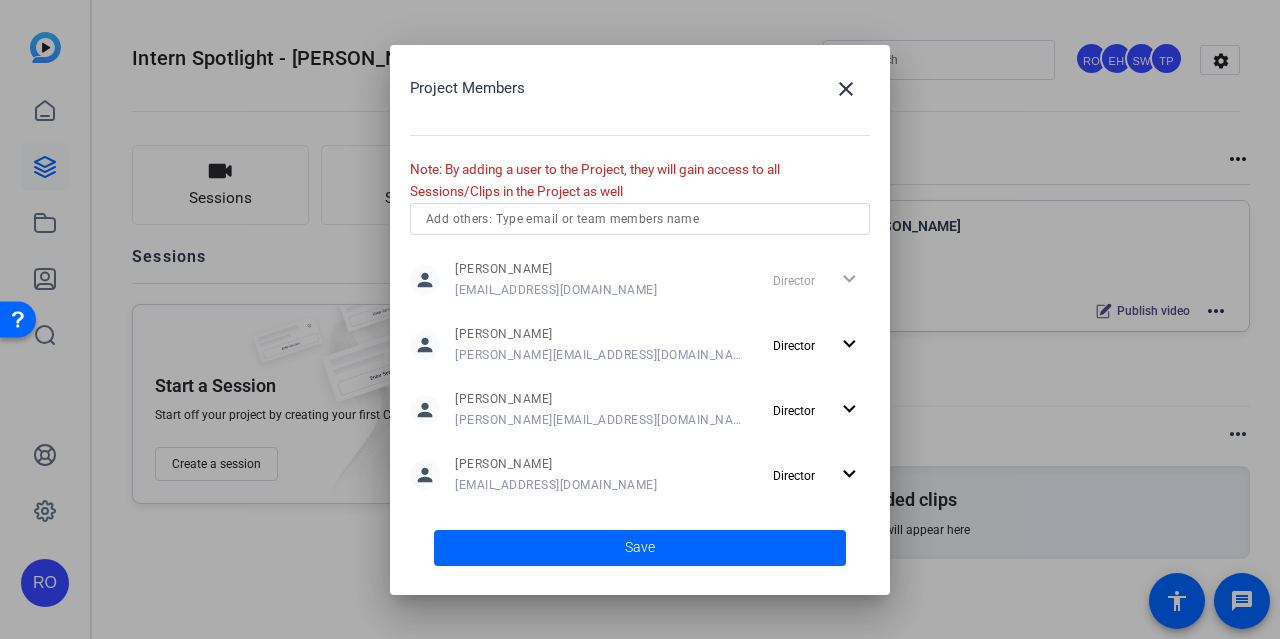 click at bounding box center (640, 219) 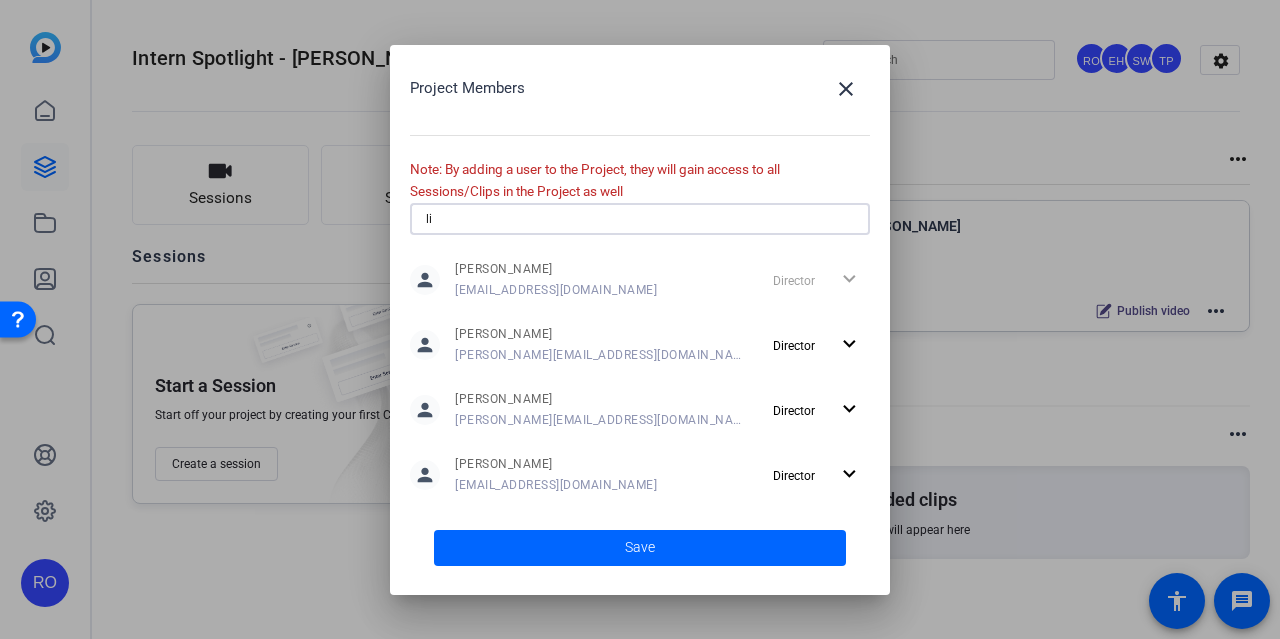type on "l" 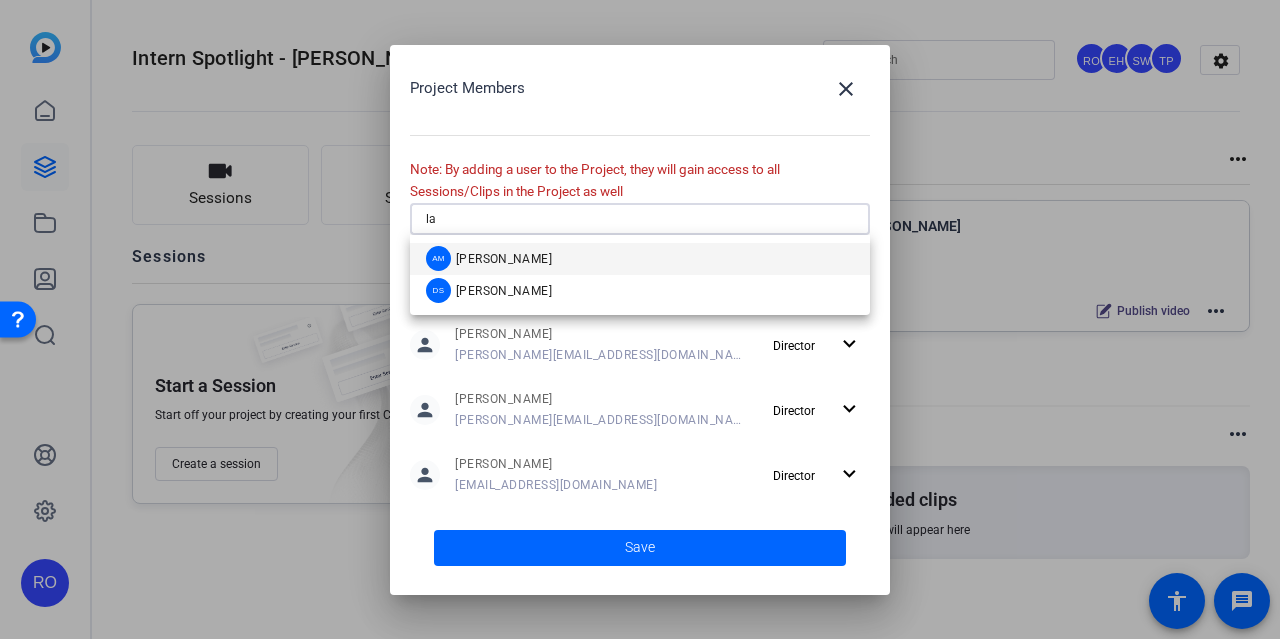 type on "l" 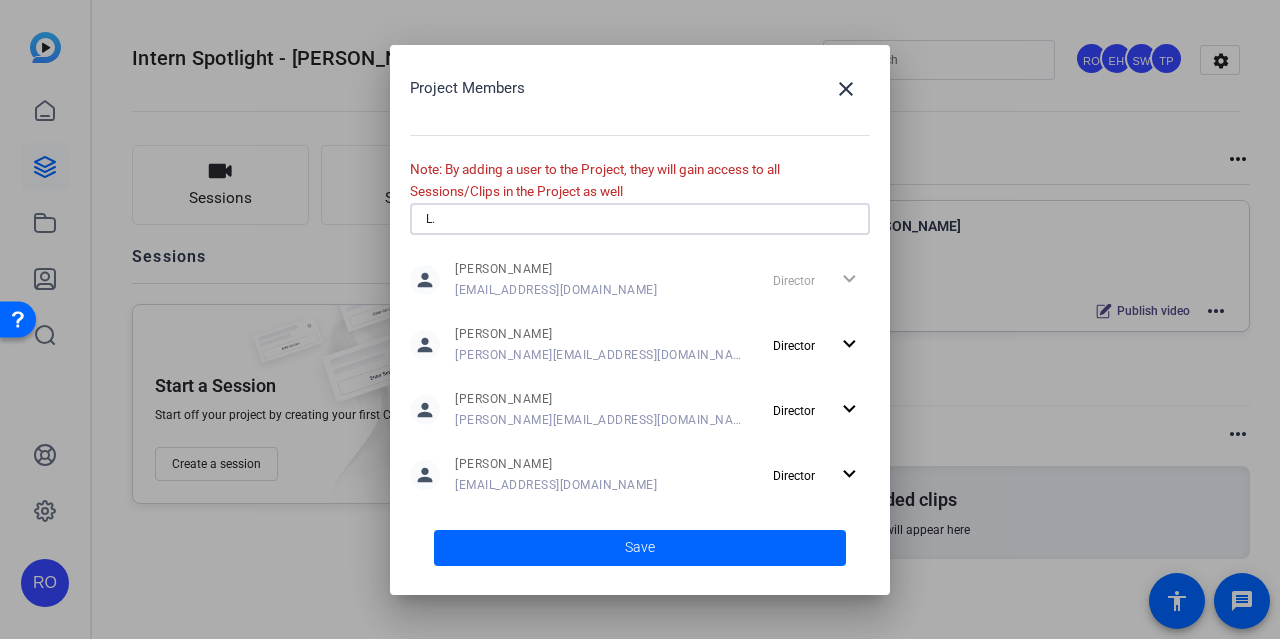 type on "L" 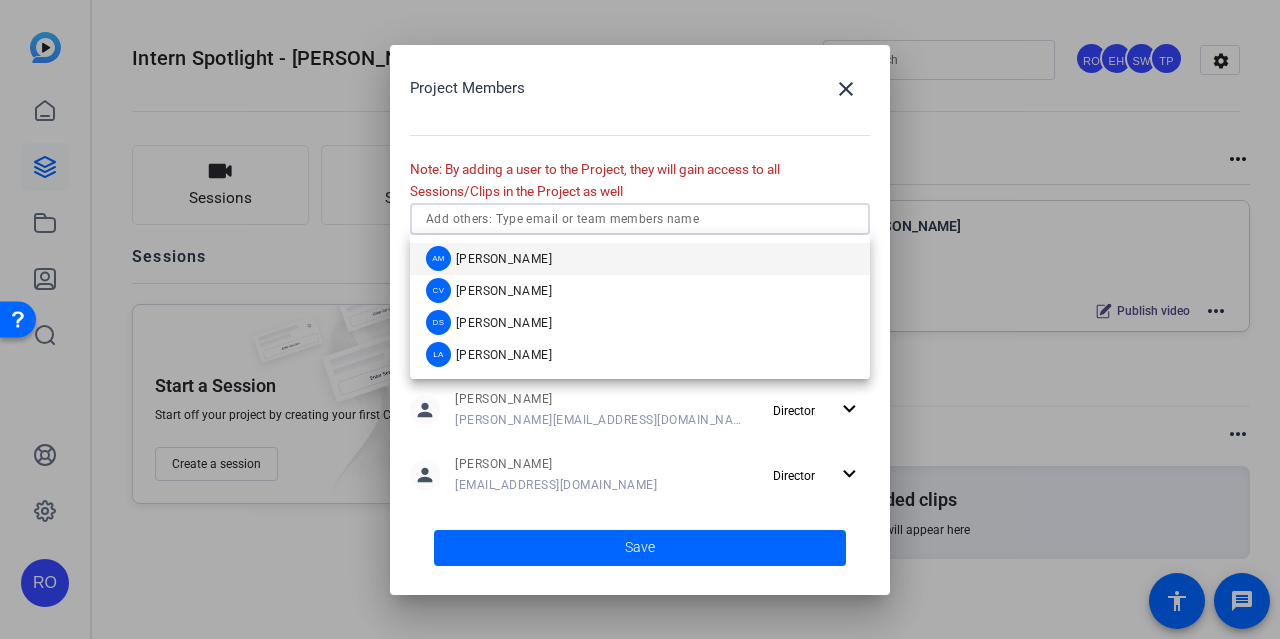 click at bounding box center (640, 219) 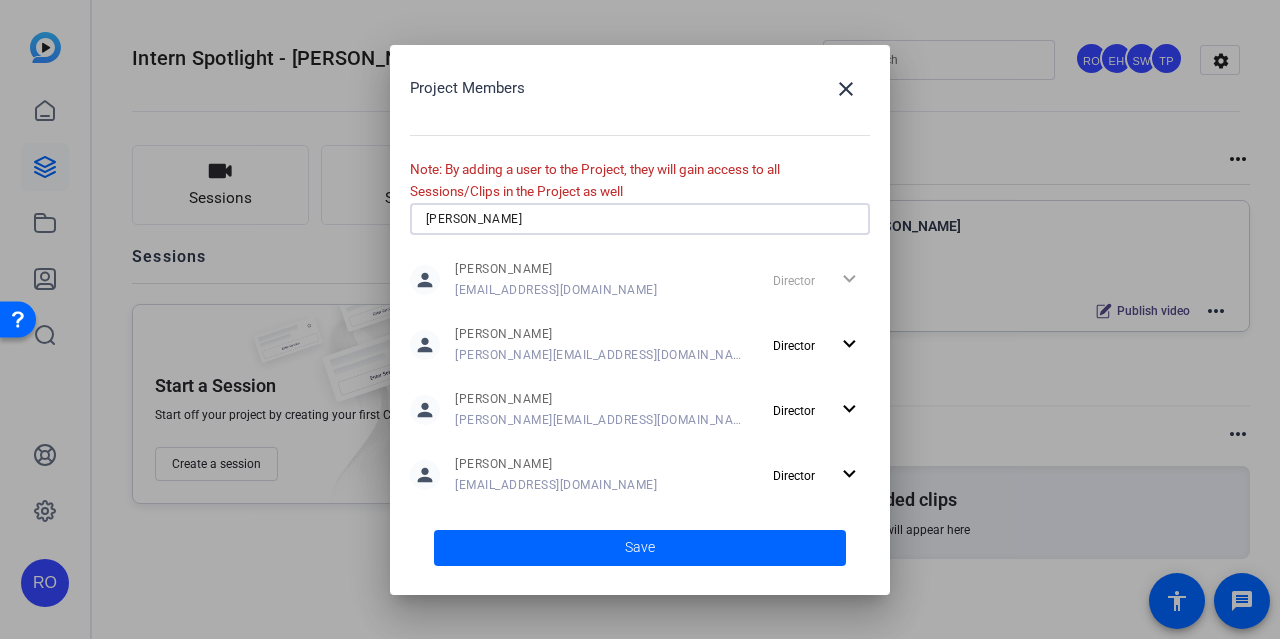 type on "[PERSON_NAME]" 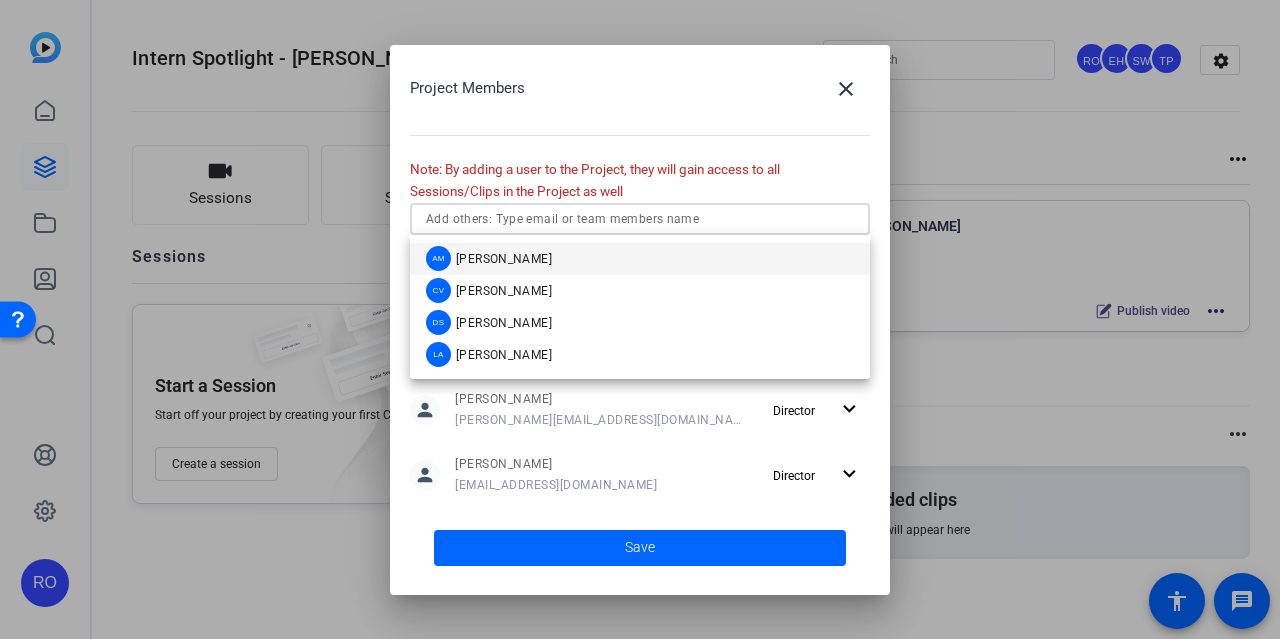 click at bounding box center (640, 219) 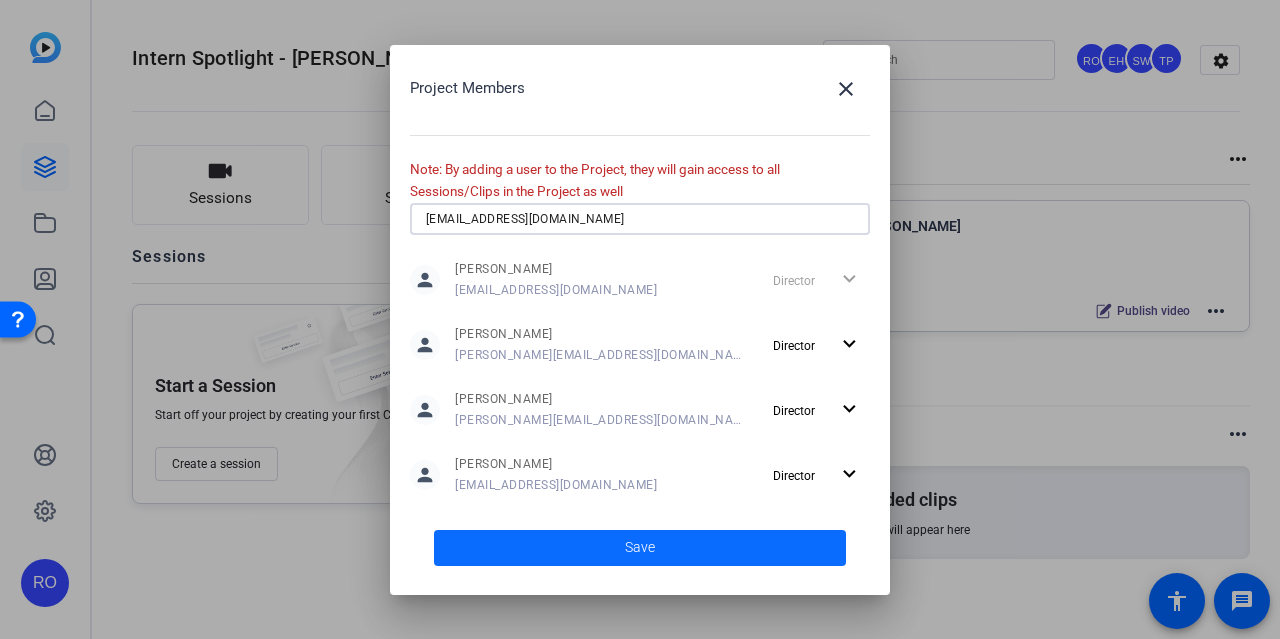 type on "[EMAIL_ADDRESS][DOMAIN_NAME]" 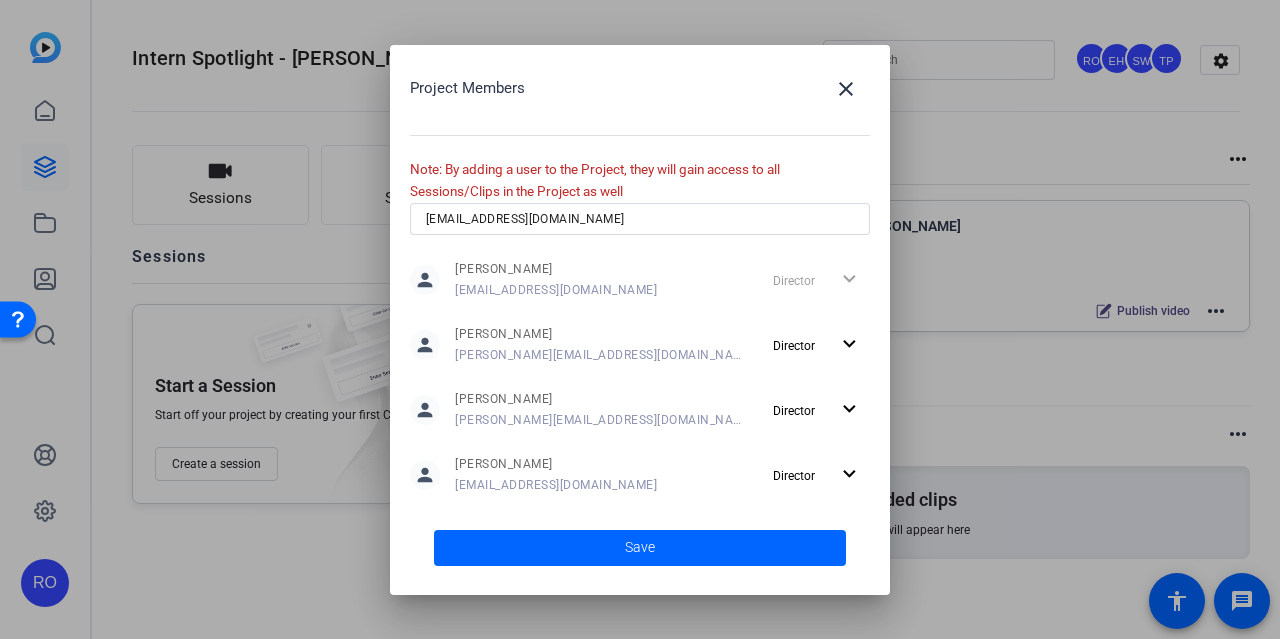 drag, startPoint x: 591, startPoint y: 548, endPoint x: 726, endPoint y: 152, distance: 418.37903 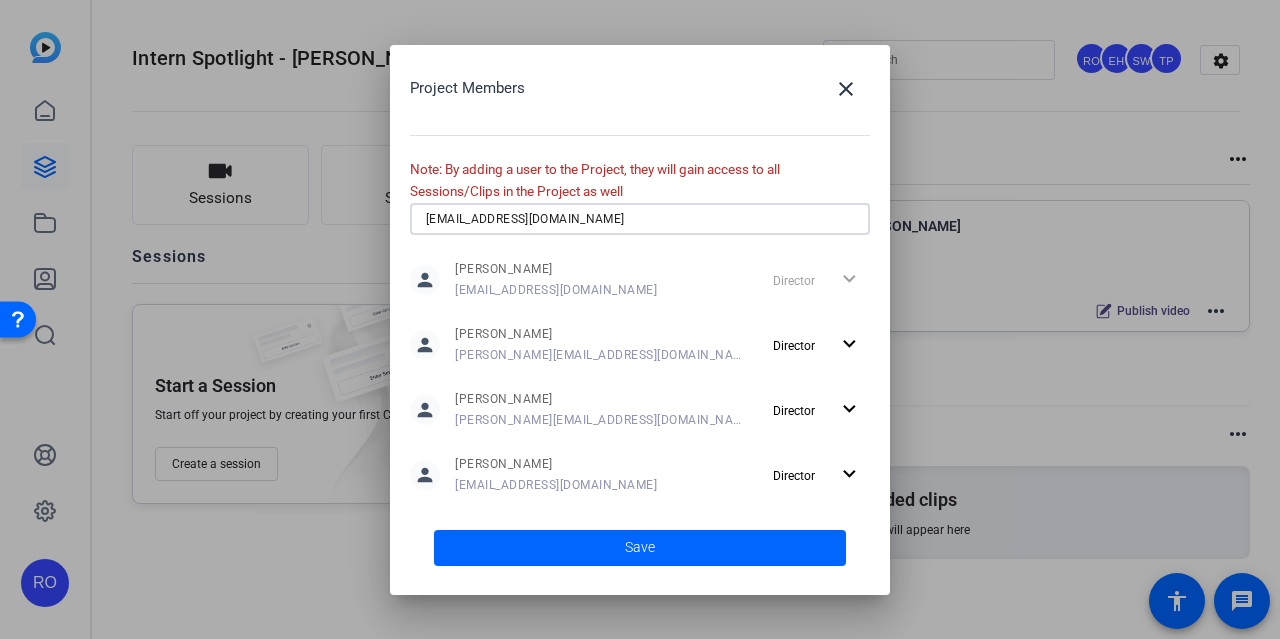 click on "[EMAIL_ADDRESS][DOMAIN_NAME]" at bounding box center [640, 219] 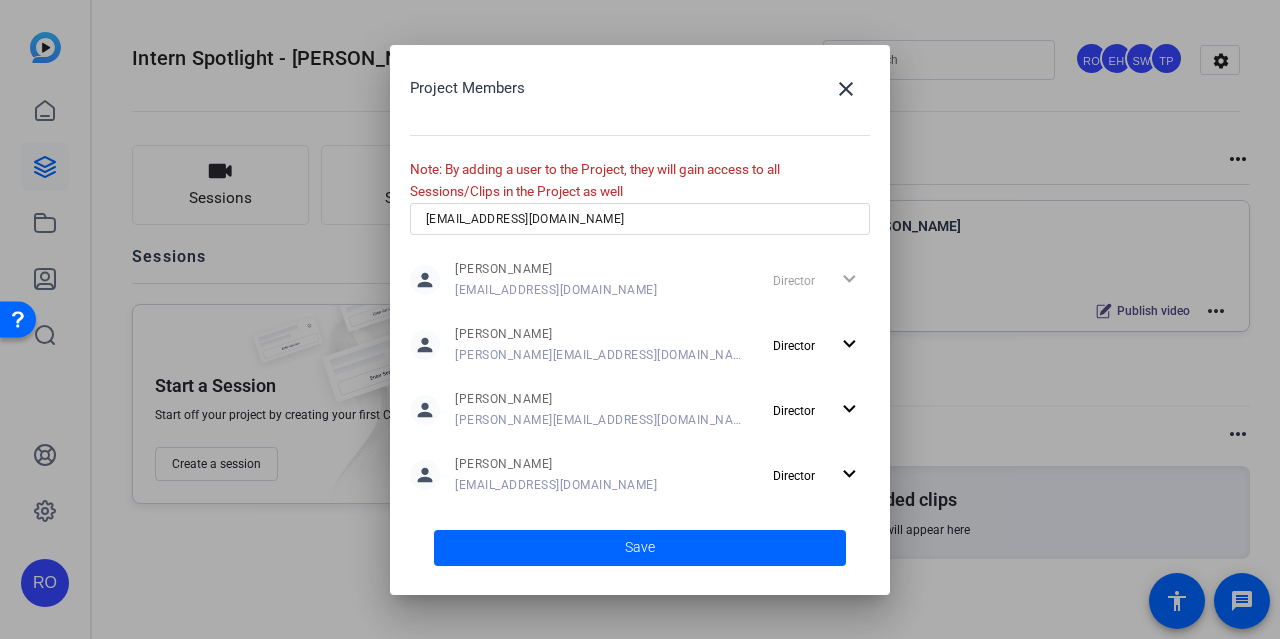click on "person [PERSON_NAME] [EMAIL_ADDRESS][DOMAIN_NAME] Director expand_more" at bounding box center [640, 280] 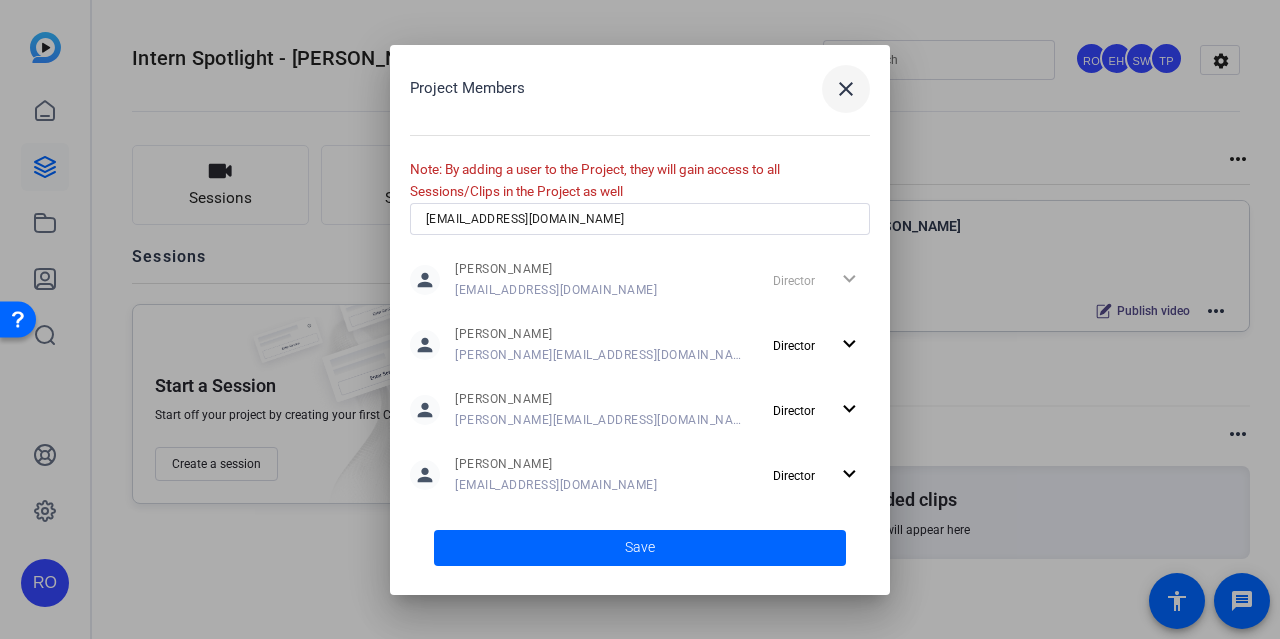 click on "close" at bounding box center (846, 89) 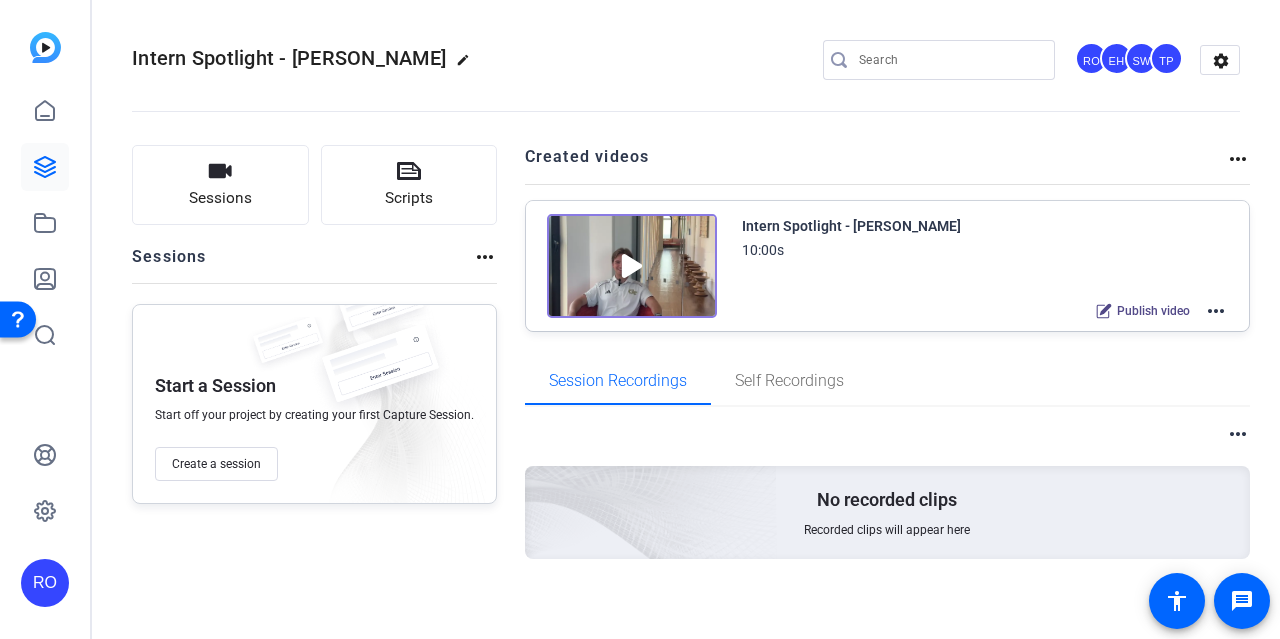 click on "TP" 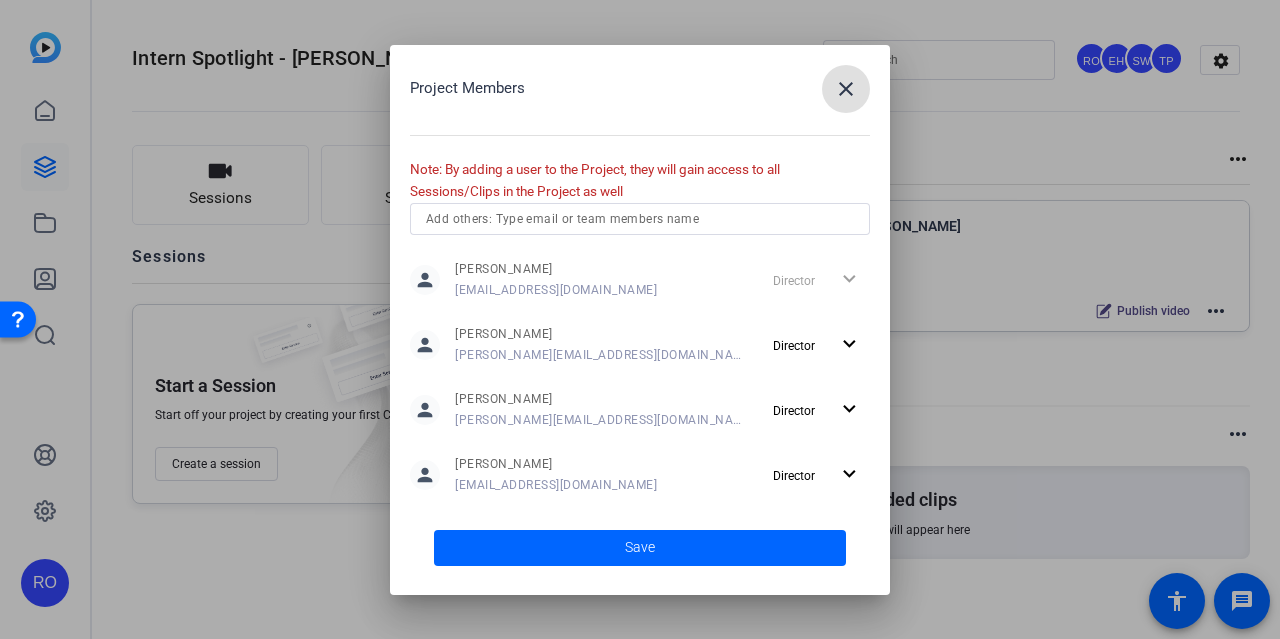 click at bounding box center [640, 219] 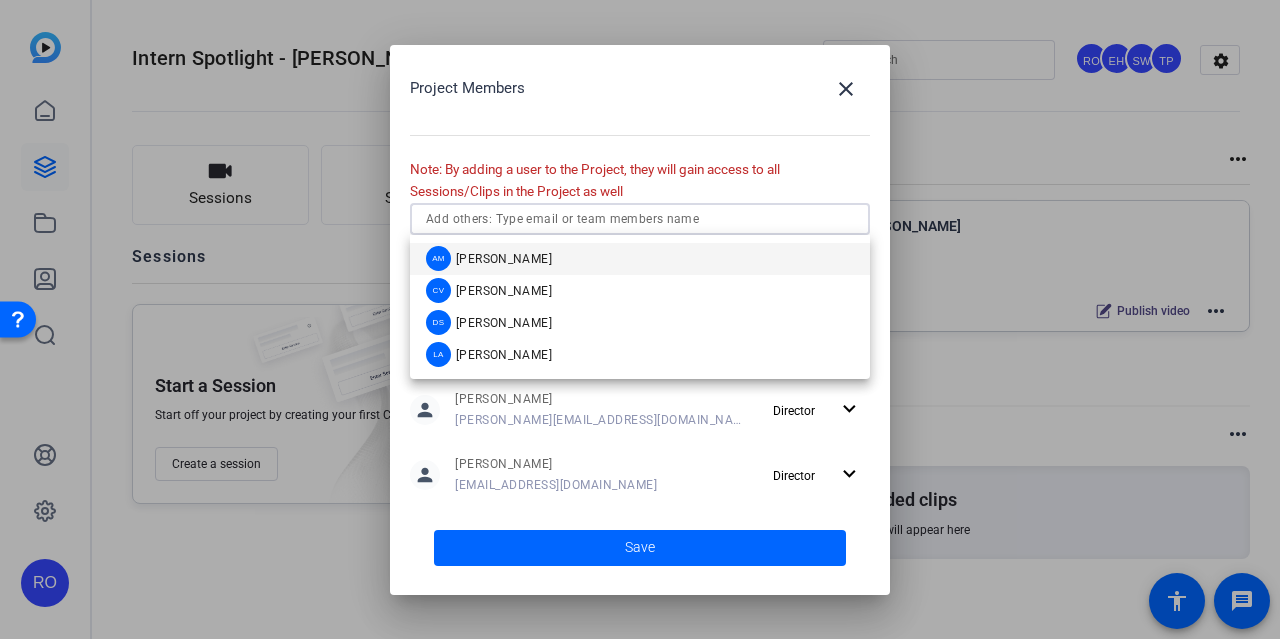 paste on "[EMAIL_ADDRESS][DOMAIN_NAME]" 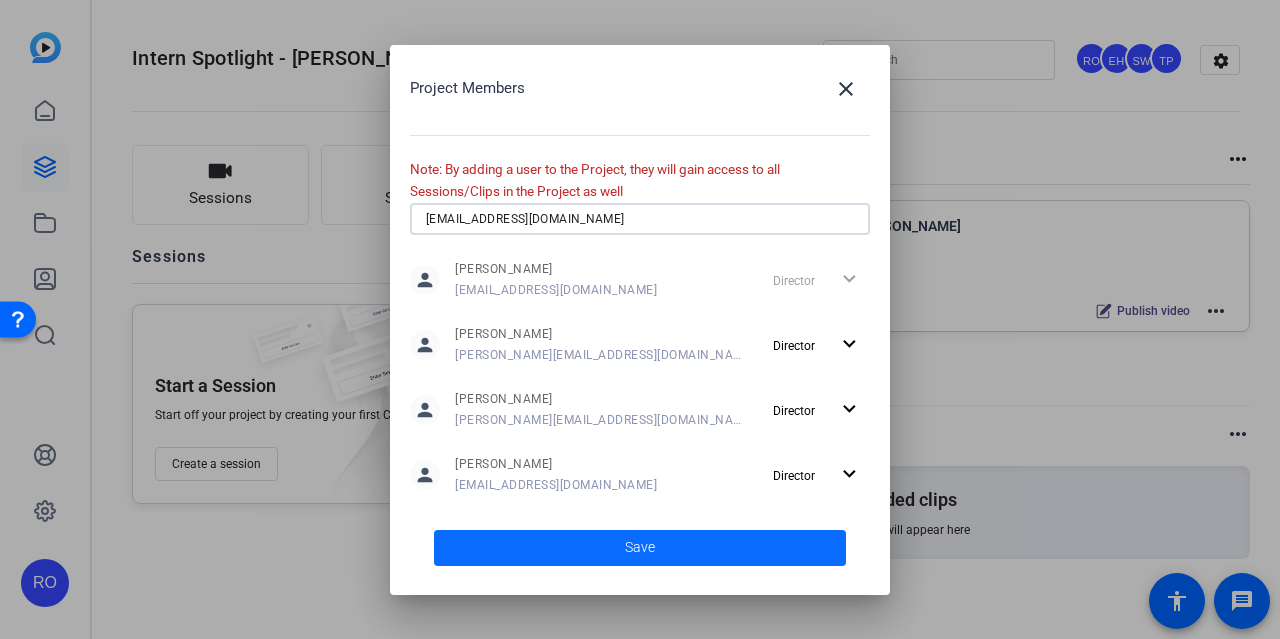 type on "[EMAIL_ADDRESS][DOMAIN_NAME]" 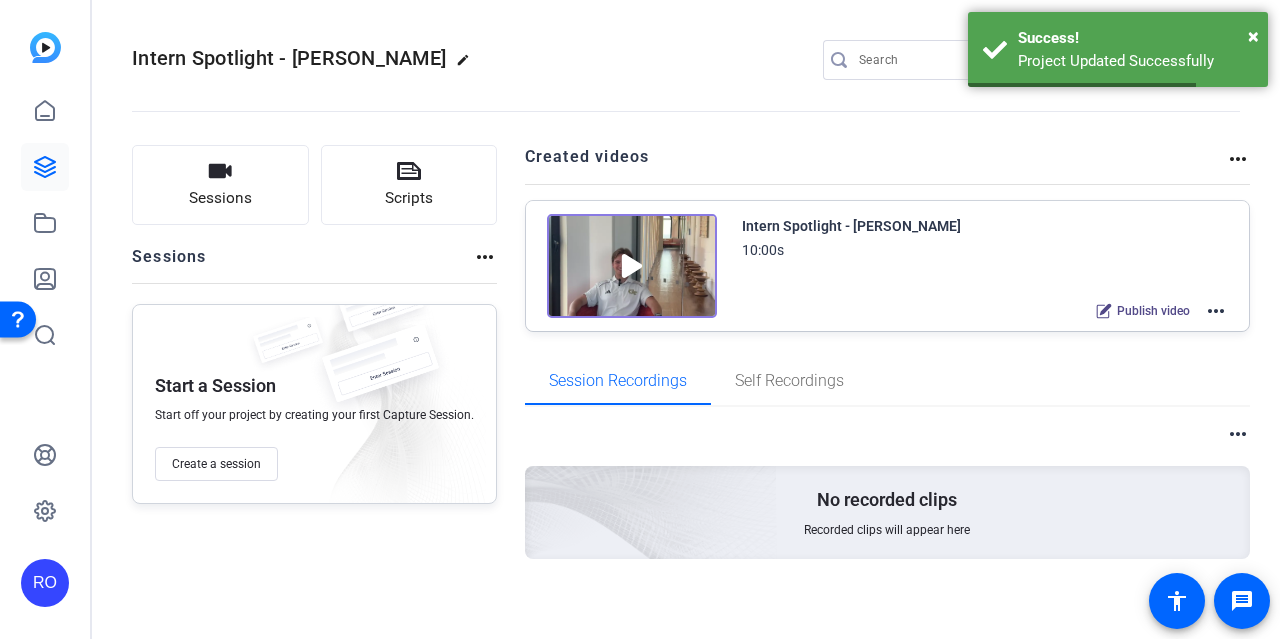 scroll, scrollTop: 8, scrollLeft: 0, axis: vertical 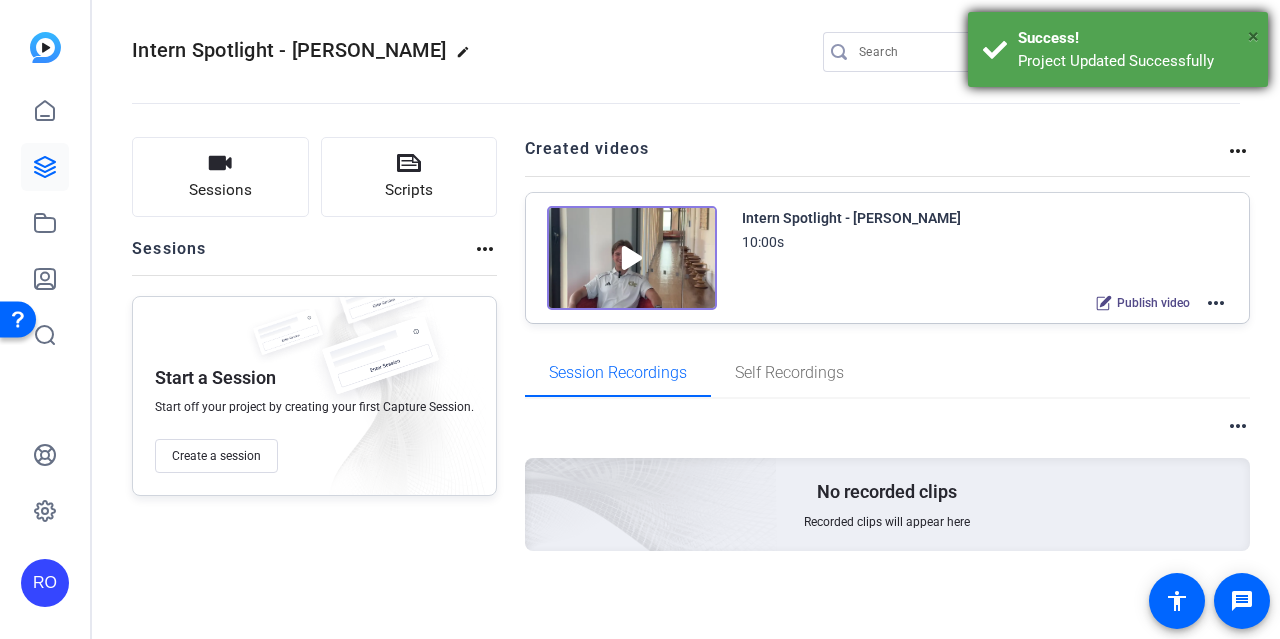 click on "×" at bounding box center (1253, 36) 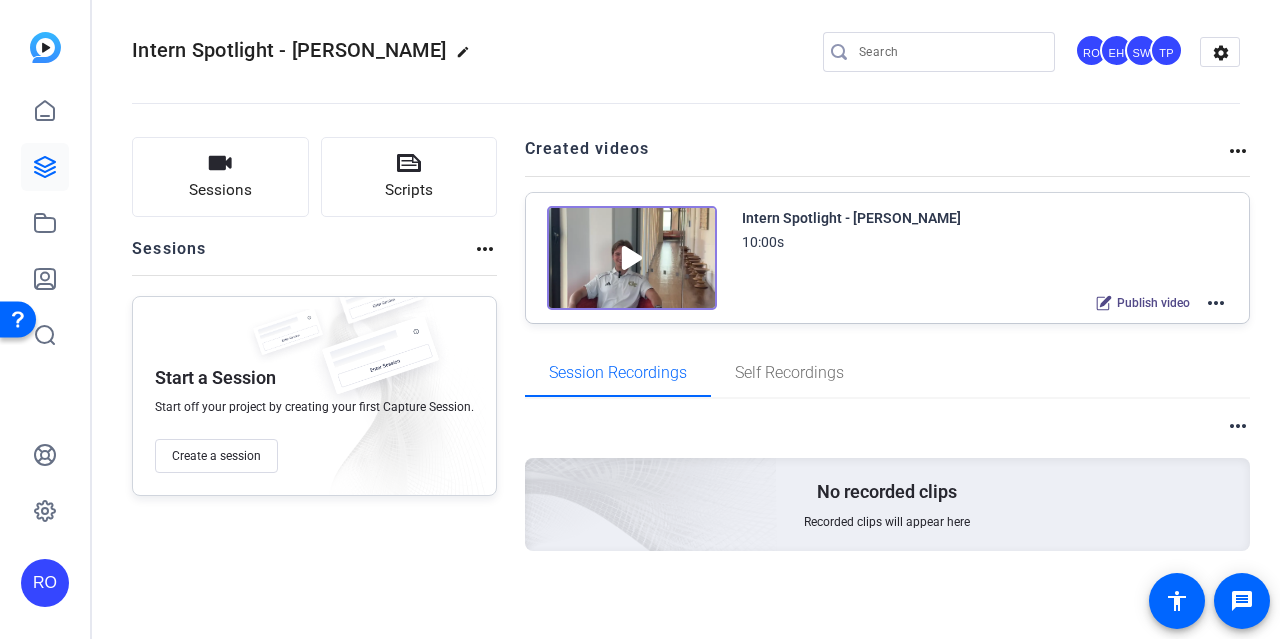 click on "EH" 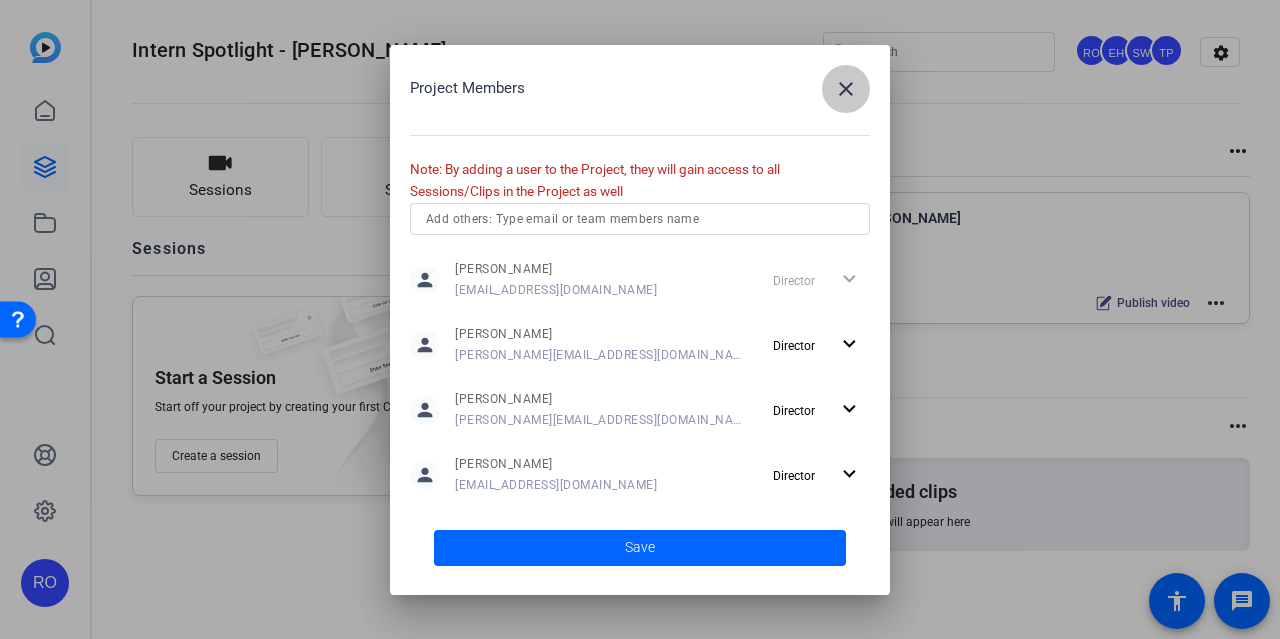 click on "close" at bounding box center [846, 89] 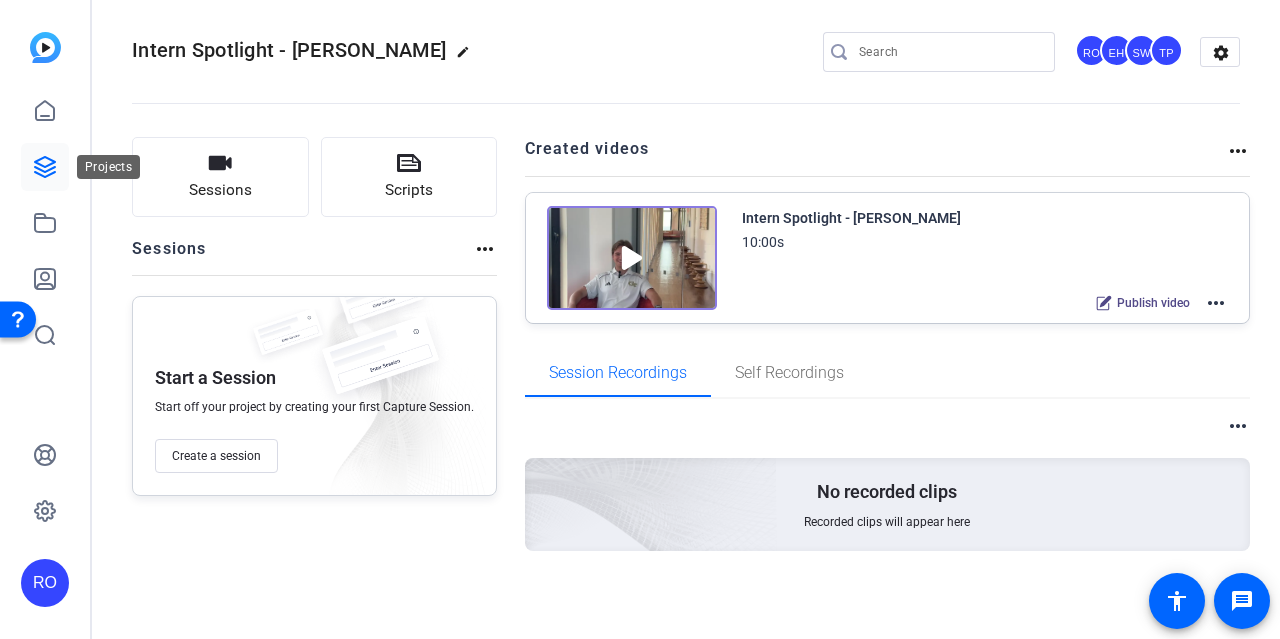click 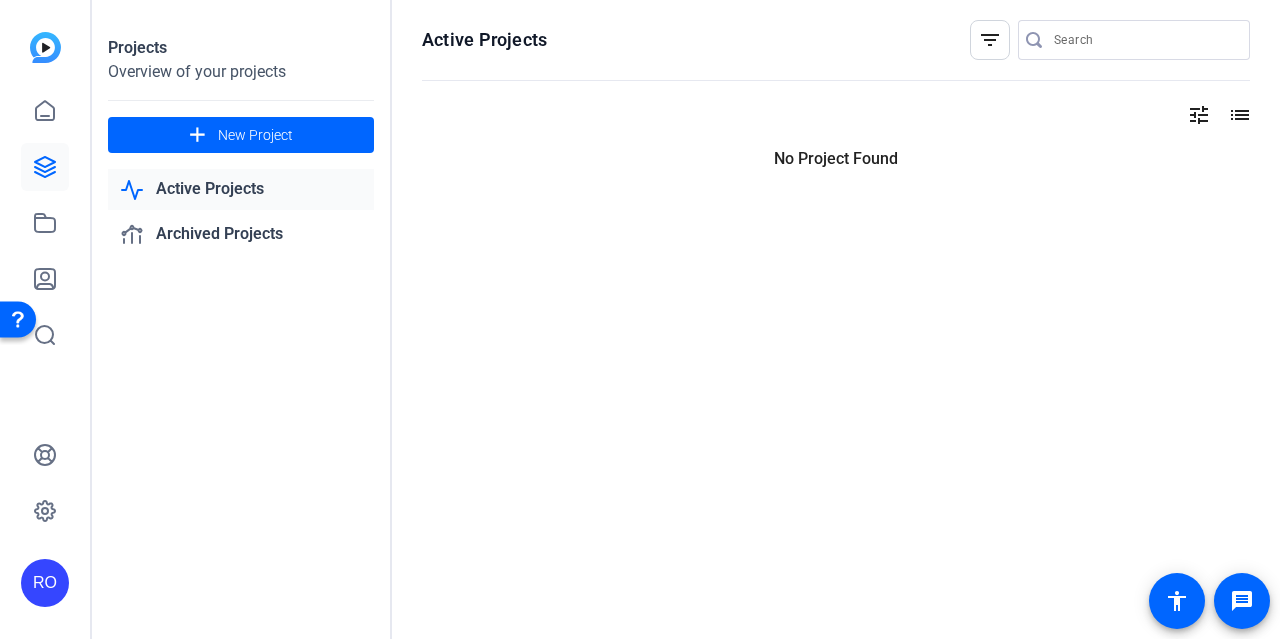 scroll, scrollTop: 0, scrollLeft: 0, axis: both 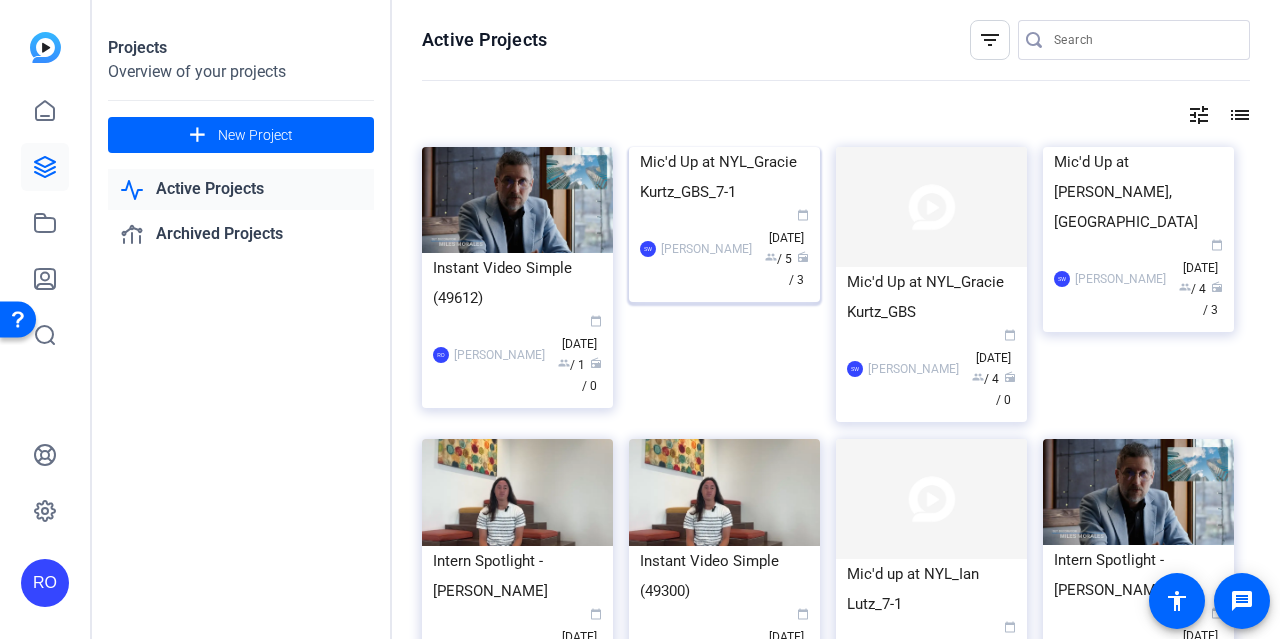 click on "Mic'd Up at NYL_Gracie Kurtz_GBS_7-1" 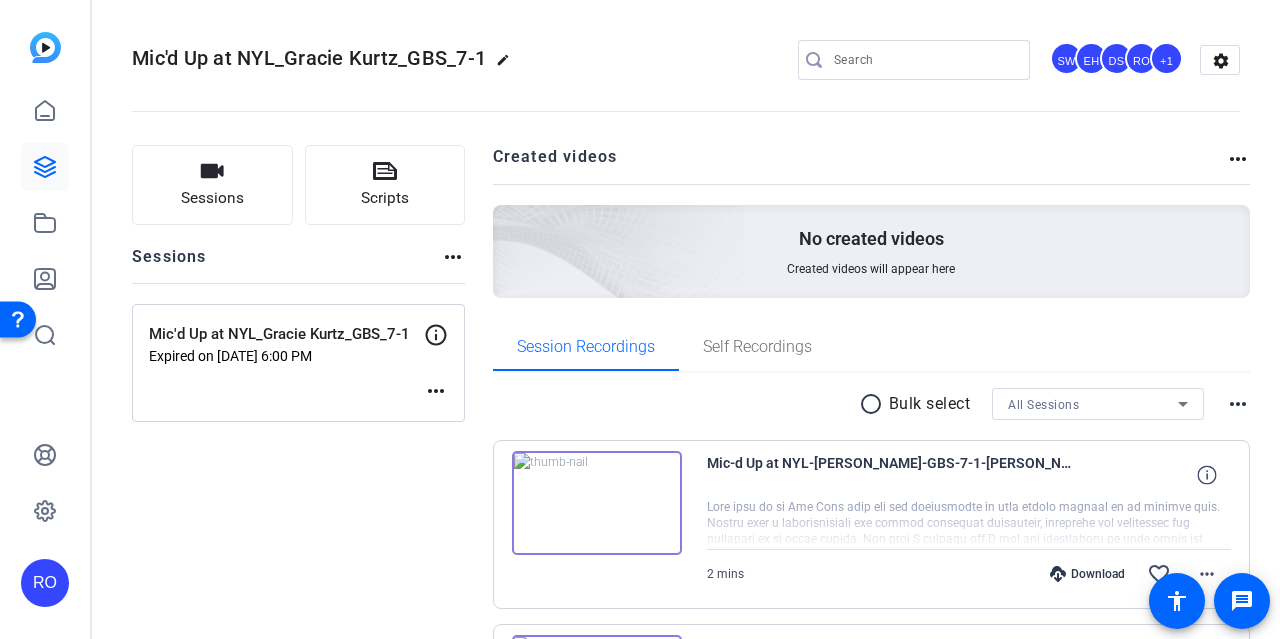 click on "DS" 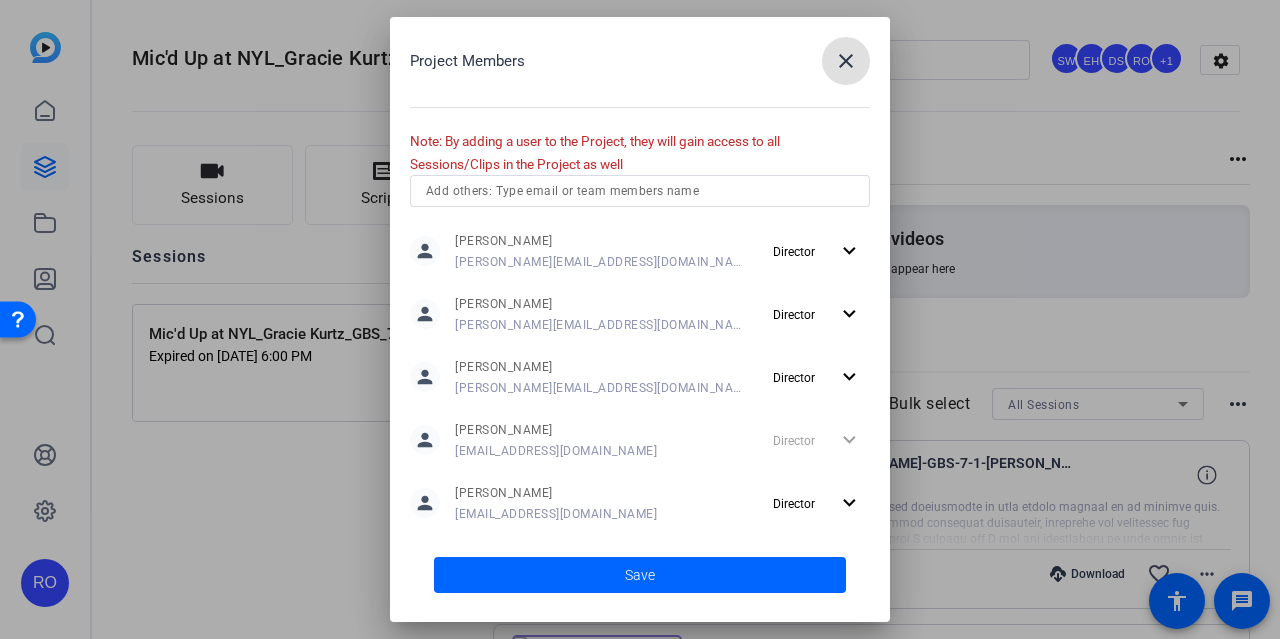 click at bounding box center (640, 191) 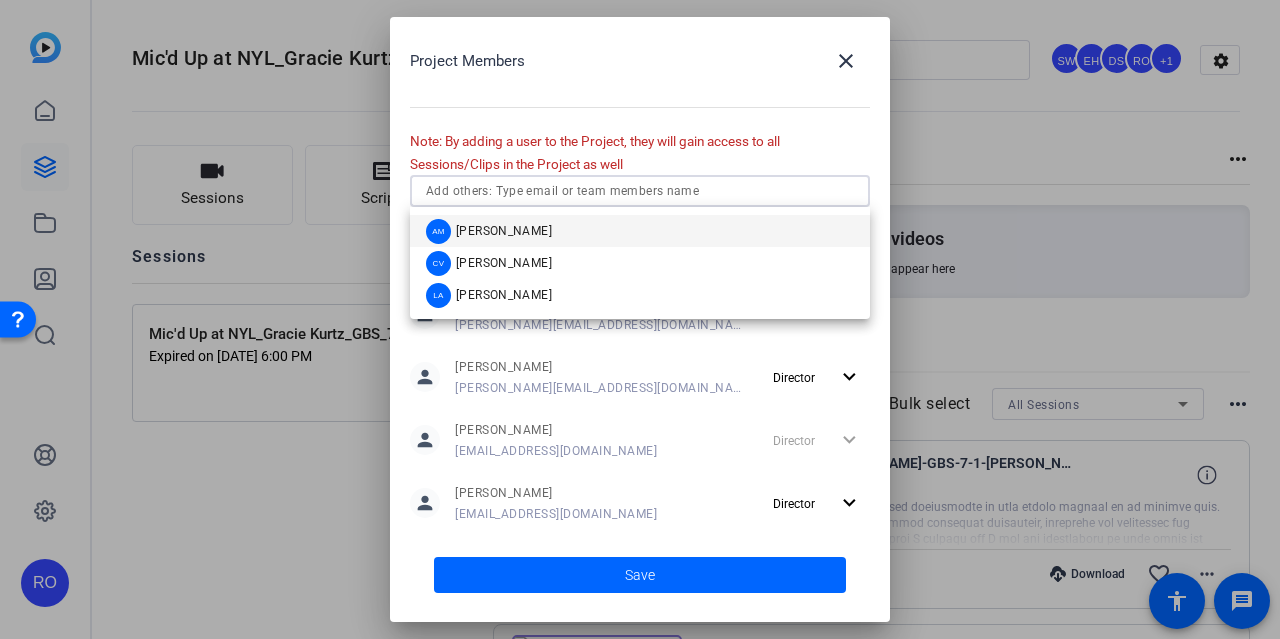 paste on "Confirm philly time and if theyre coming in office on the last day 100% remote - can drop off laptop from the contact to recover Confirm the timing of returning the laptop for NYHO, WP, JC" 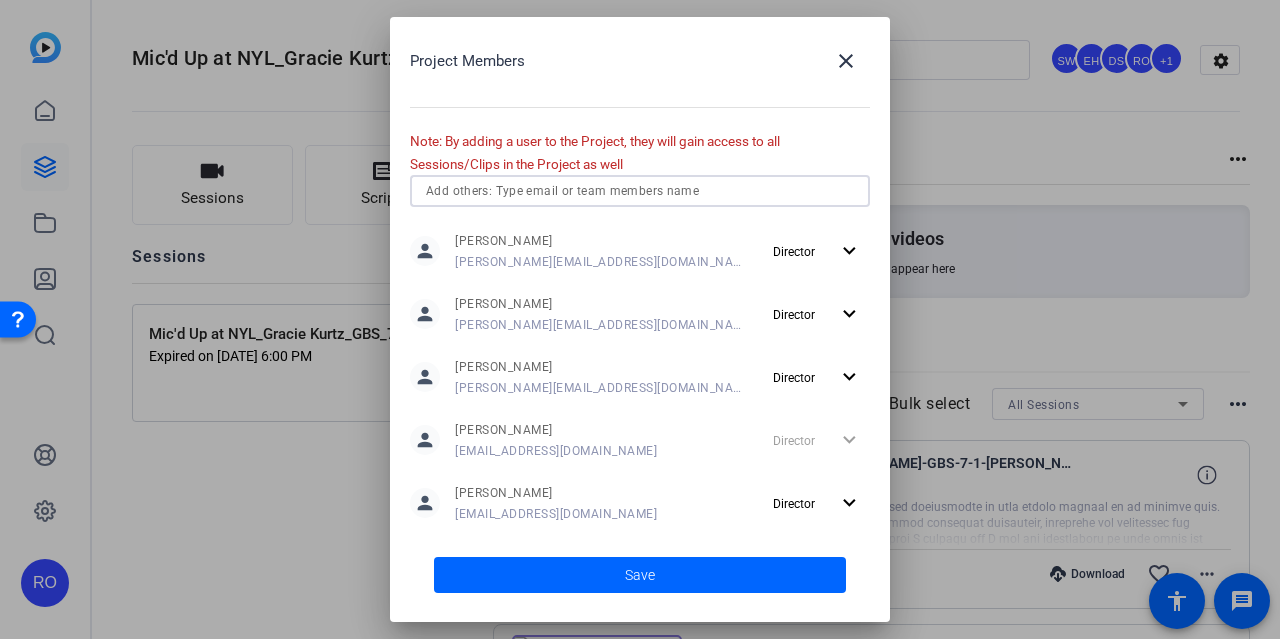 scroll, scrollTop: 0, scrollLeft: 0, axis: both 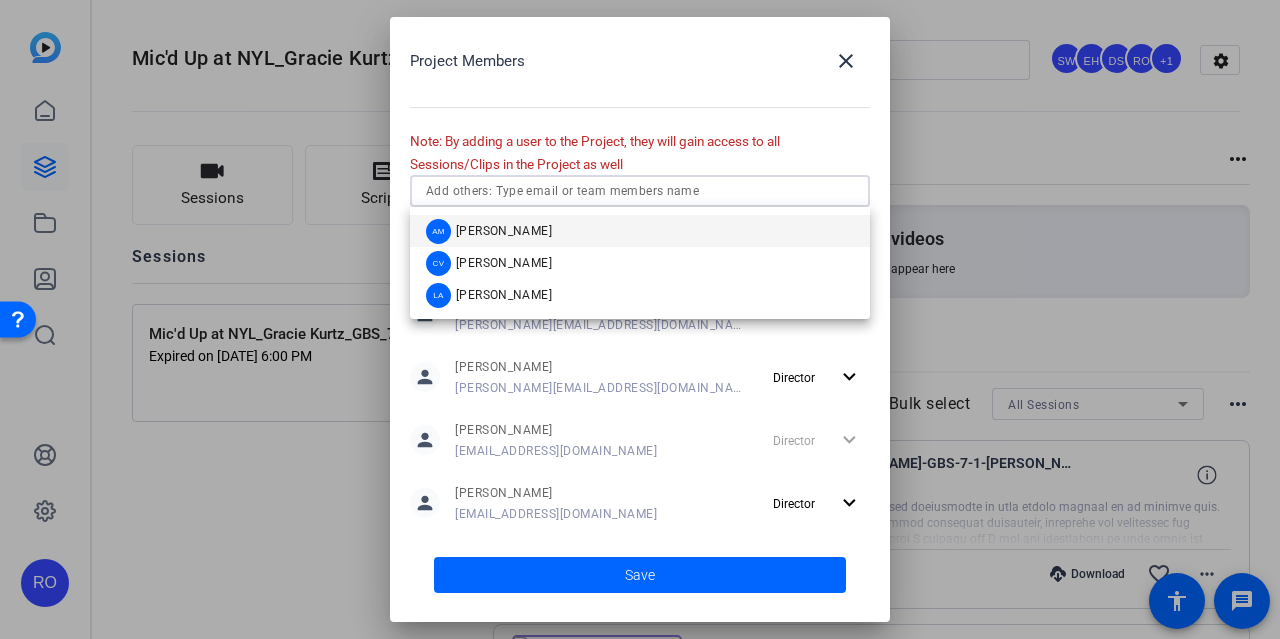 click at bounding box center (640, 191) 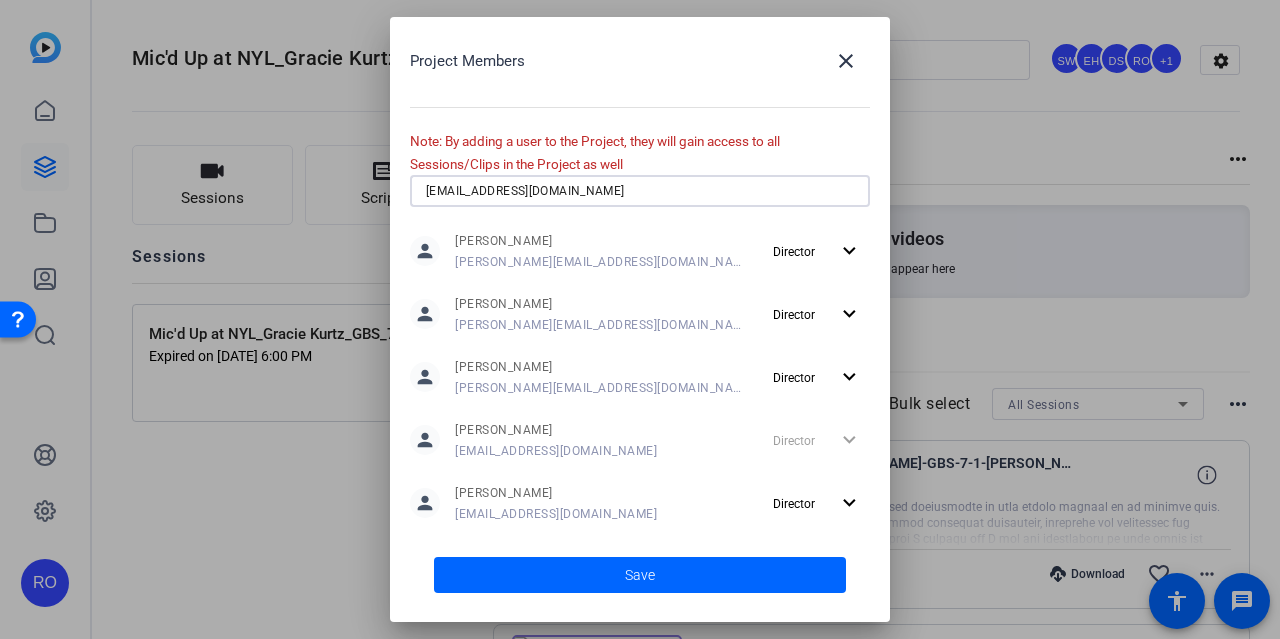 click on "[EMAIL_ADDRESS][DOMAIN_NAME]" at bounding box center [640, 191] 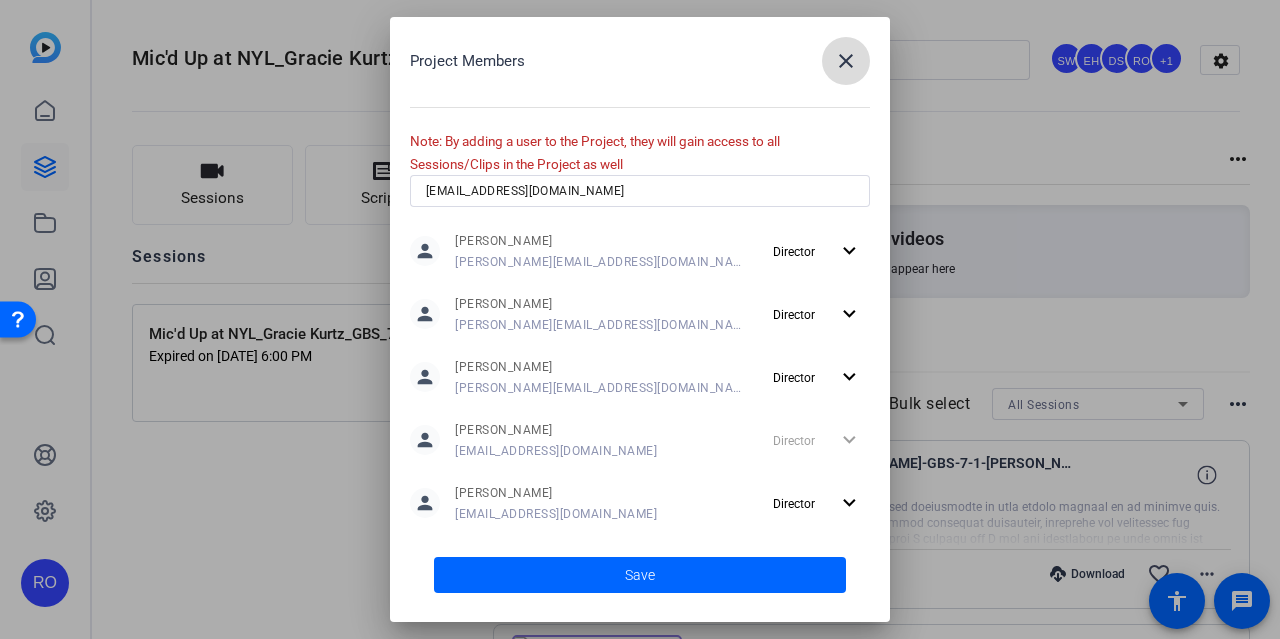 click on "close" at bounding box center (846, 61) 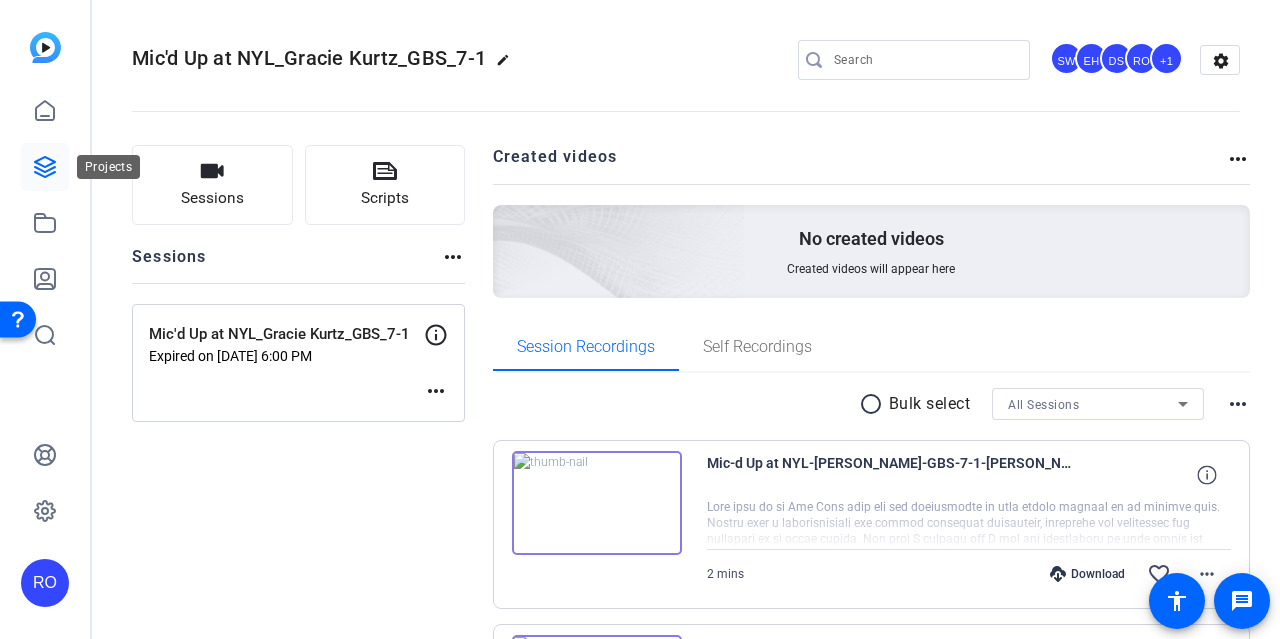 click 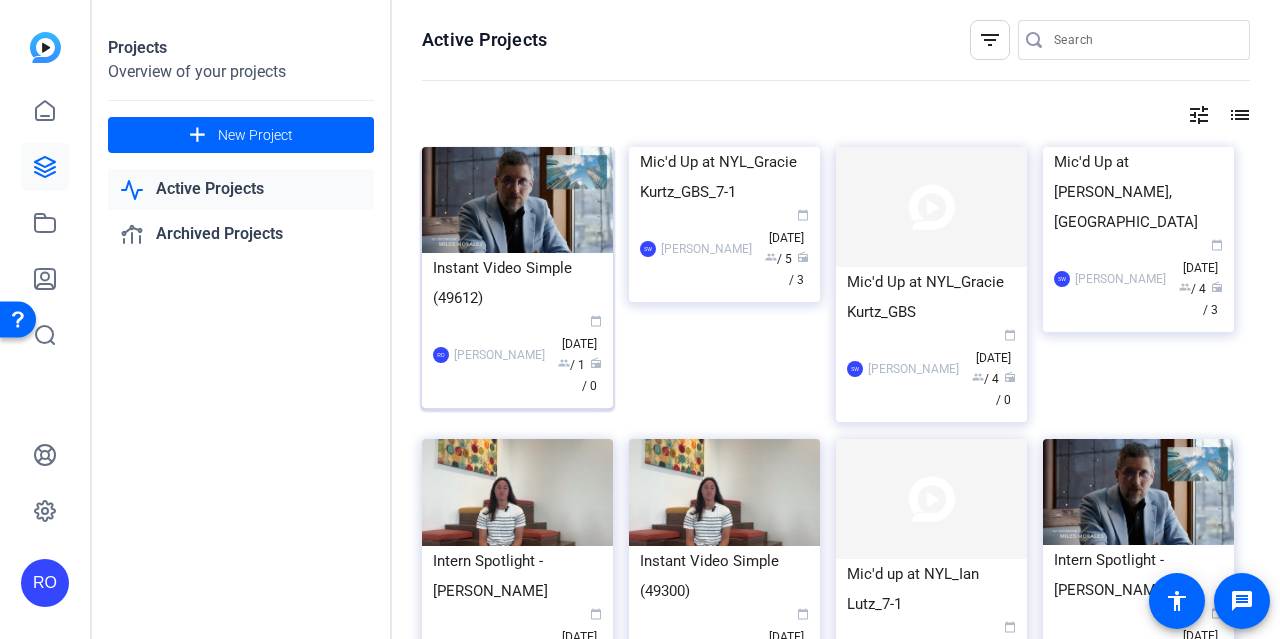 click on "Instant Video Simple (49612)" 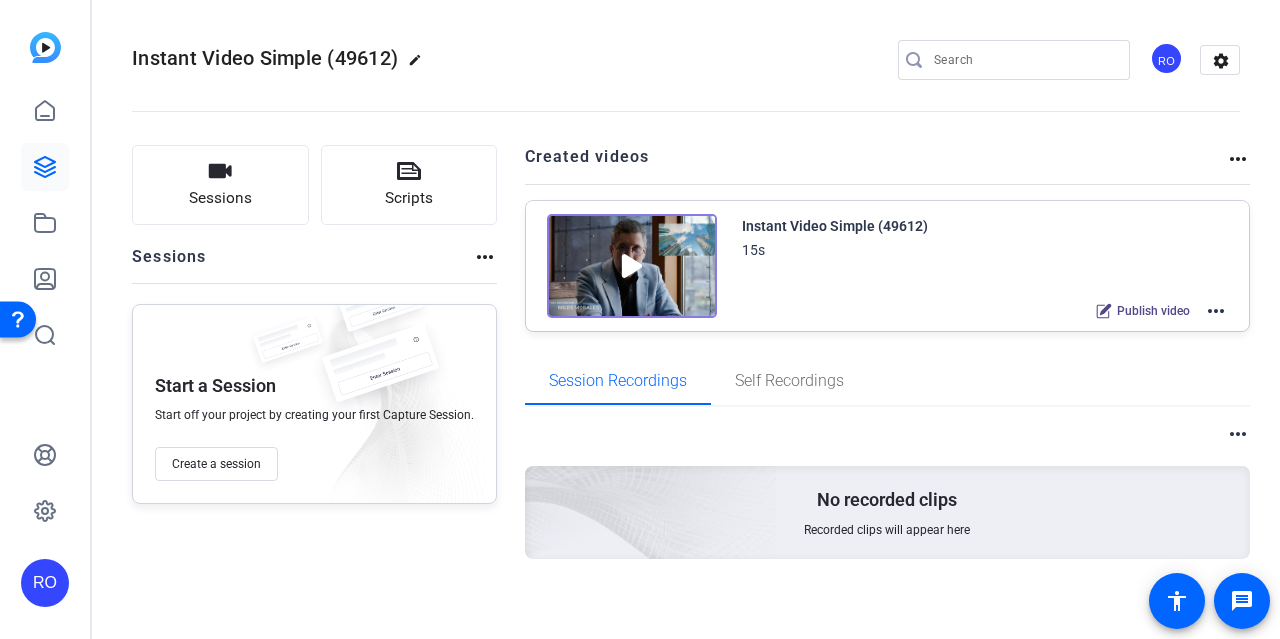 click on "more_horiz" 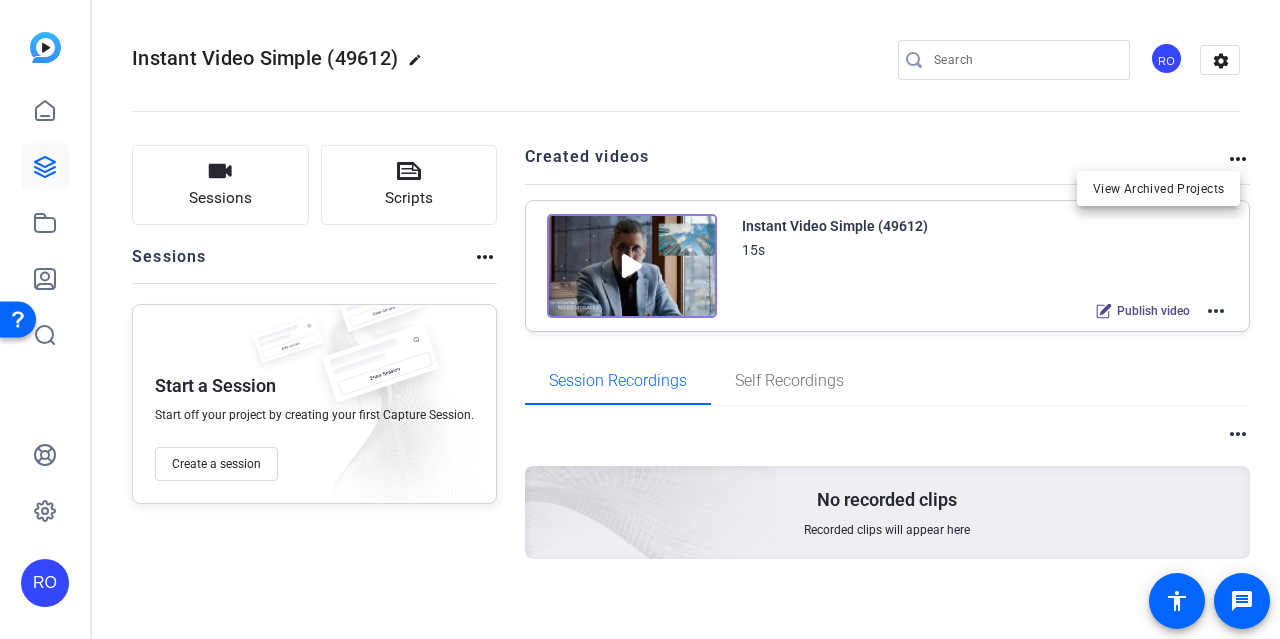 drag, startPoint x: 1208, startPoint y: 51, endPoint x: 1200, endPoint y: 33, distance: 19.697716 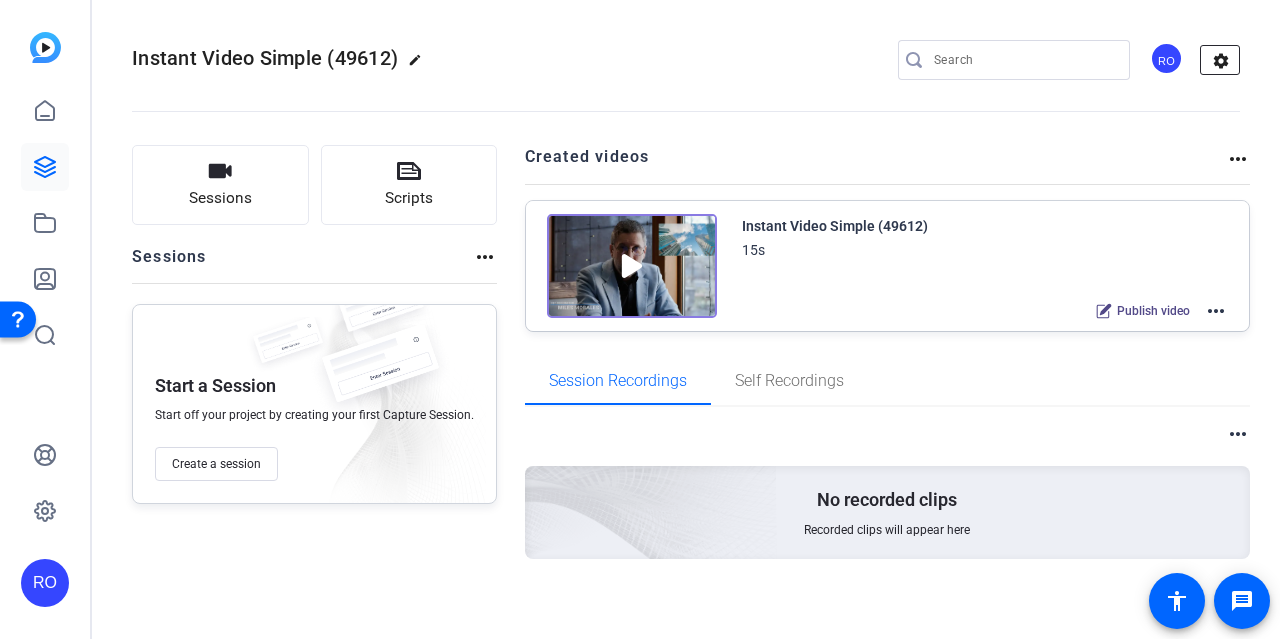 drag, startPoint x: 1200, startPoint y: 33, endPoint x: 1217, endPoint y: 61, distance: 32.75668 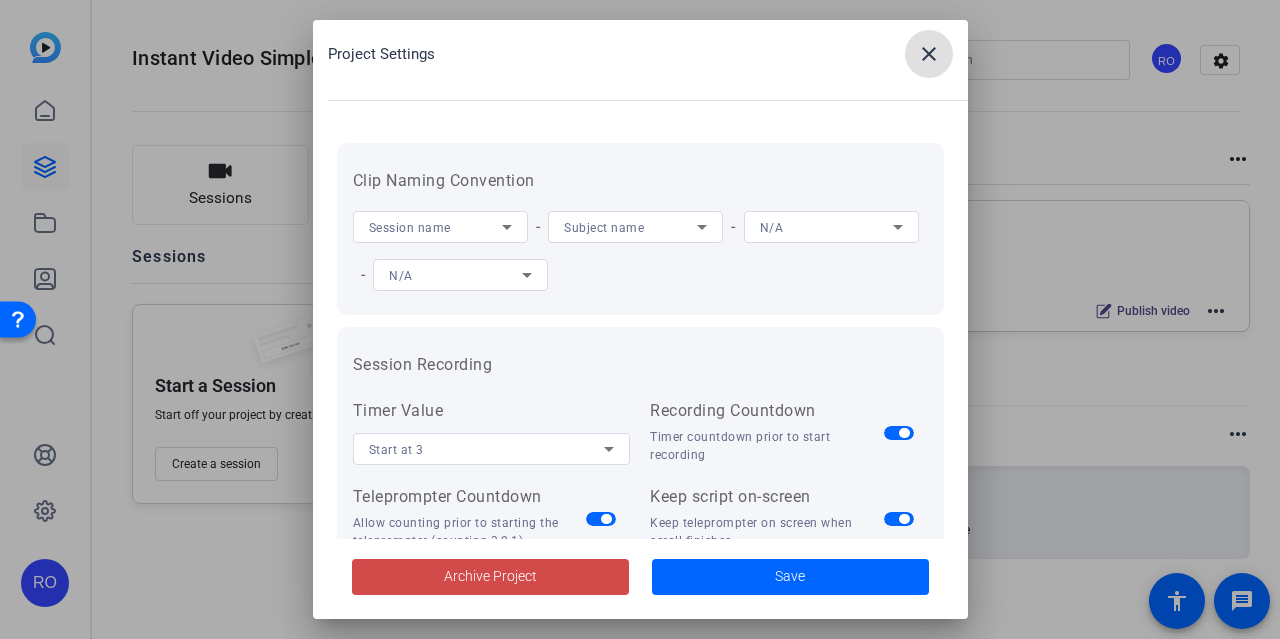 click on "Archive Project" 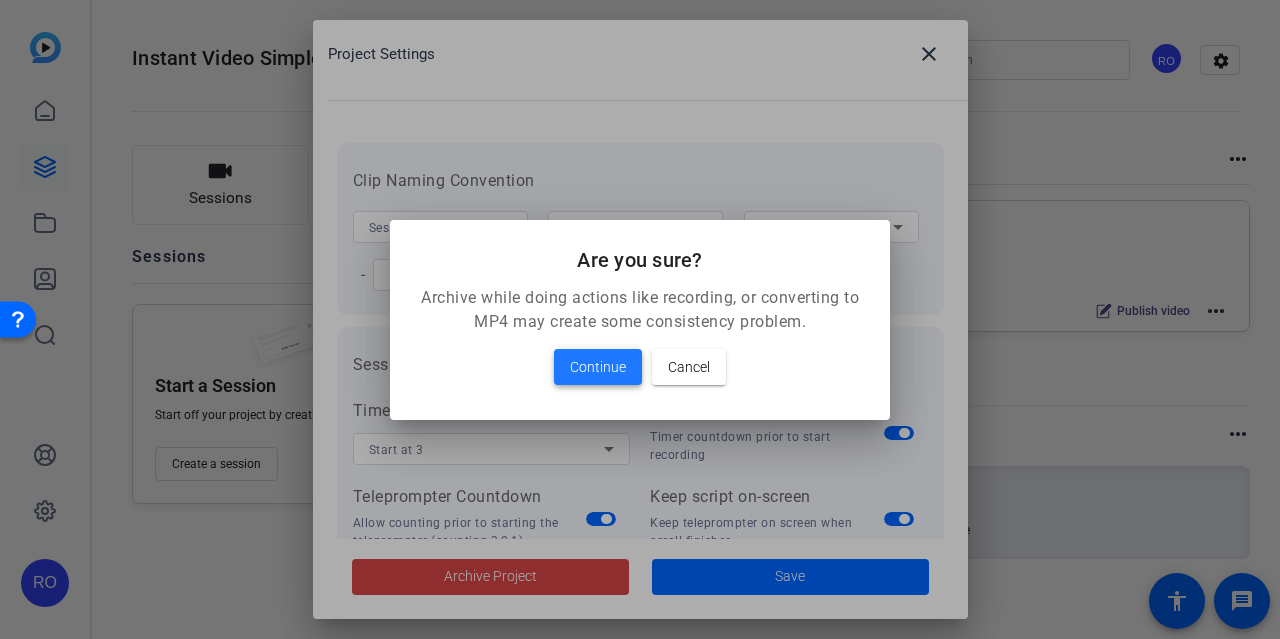 click on "Continue" at bounding box center [598, 367] 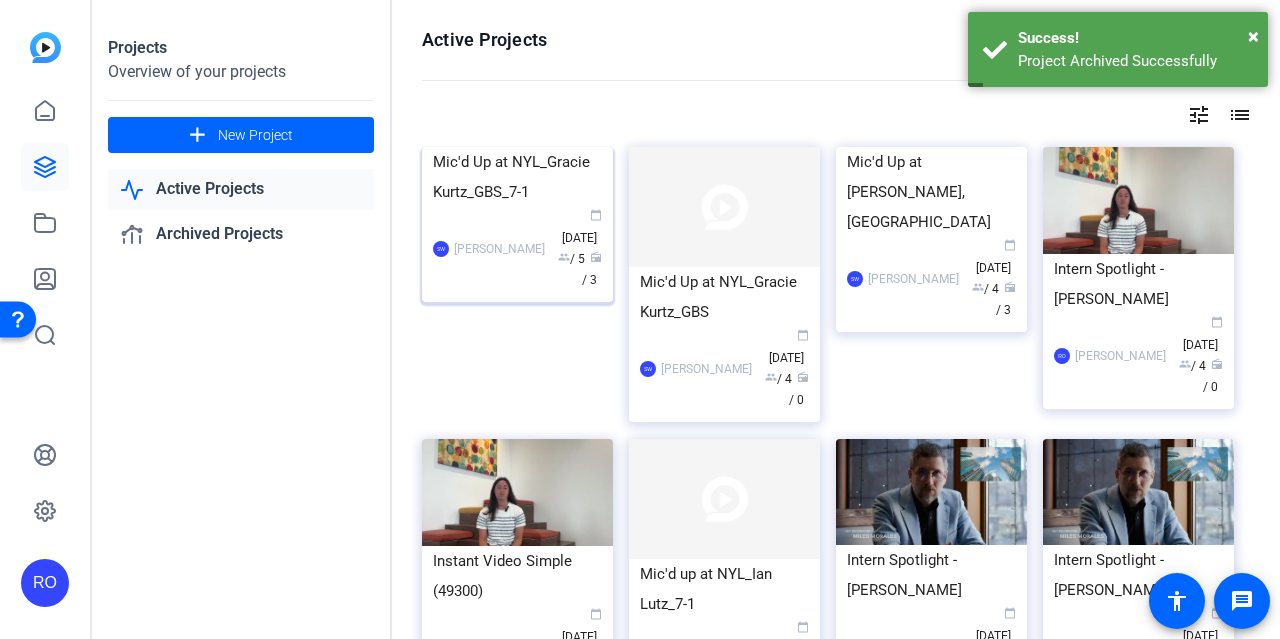 click on "Mic'd Up at NYL_Gracie Kurtz_GBS_7-1" 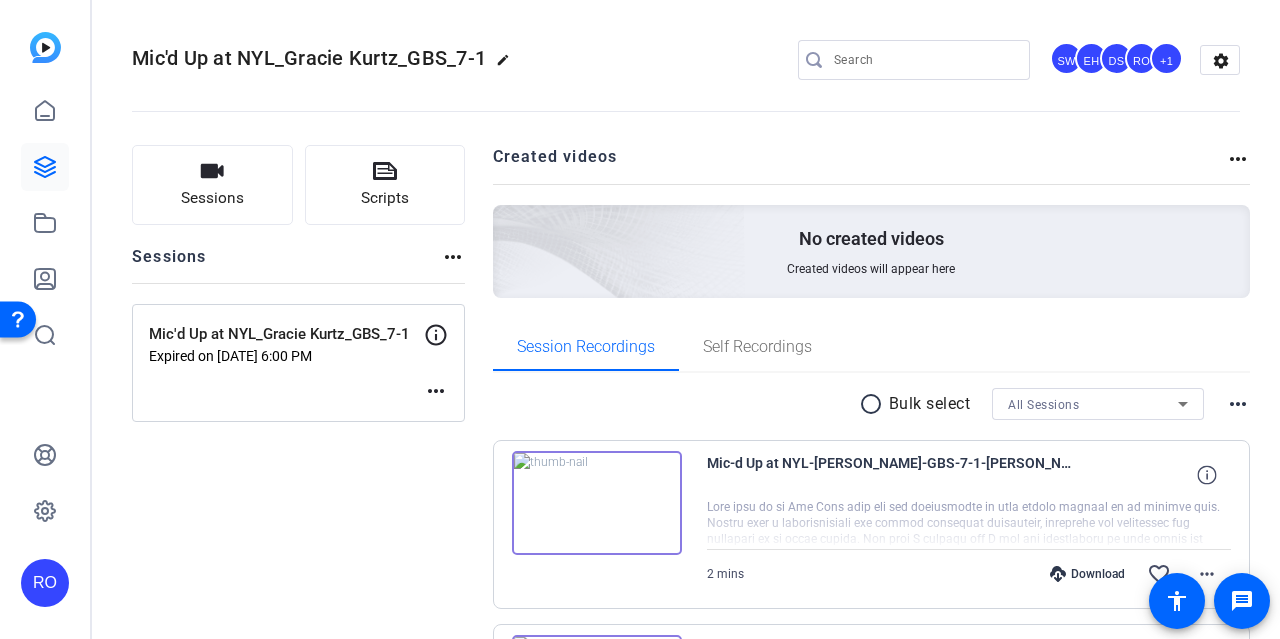 click on "+1" 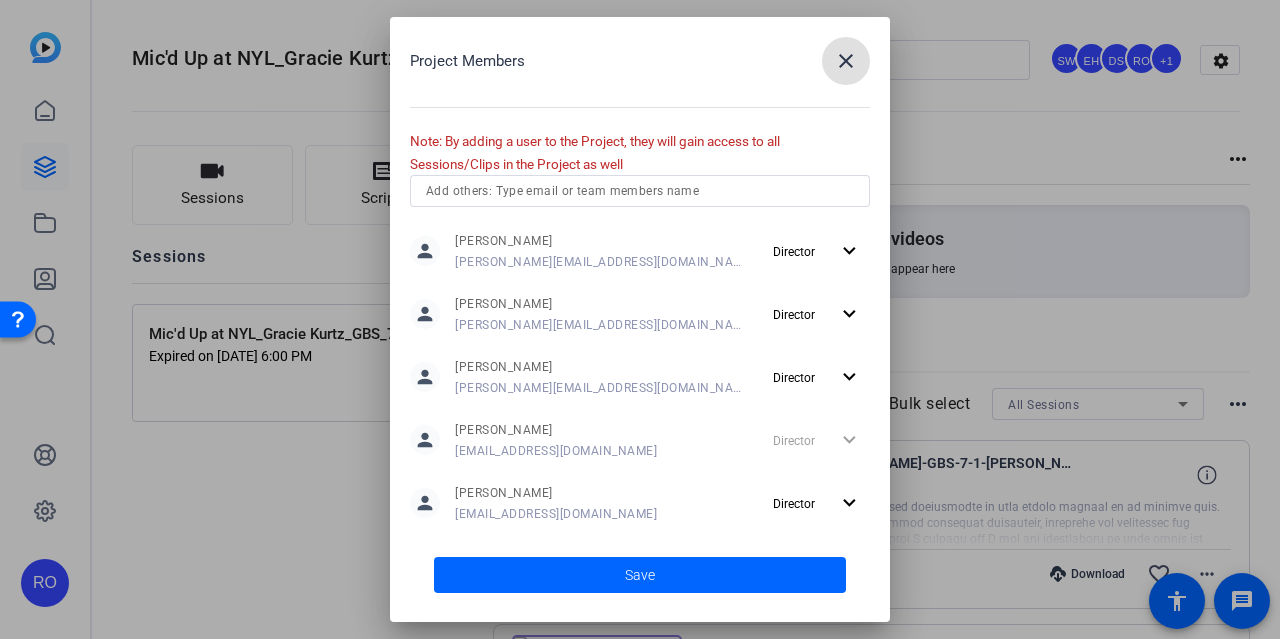 click on "close" at bounding box center (846, 61) 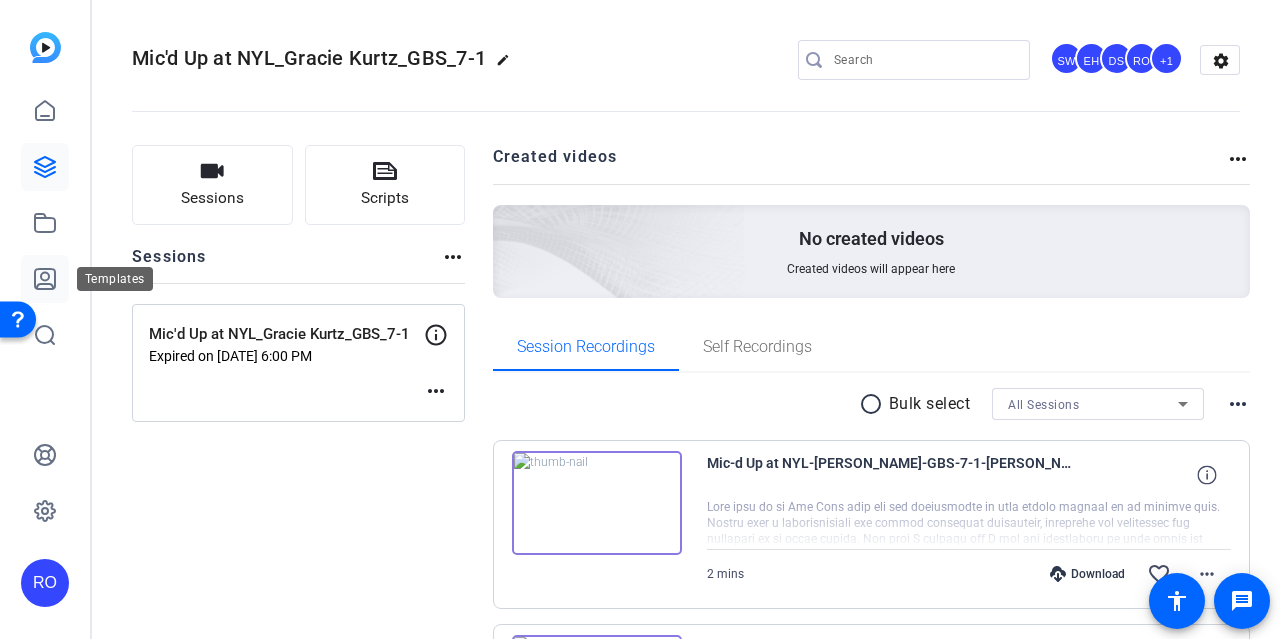 click 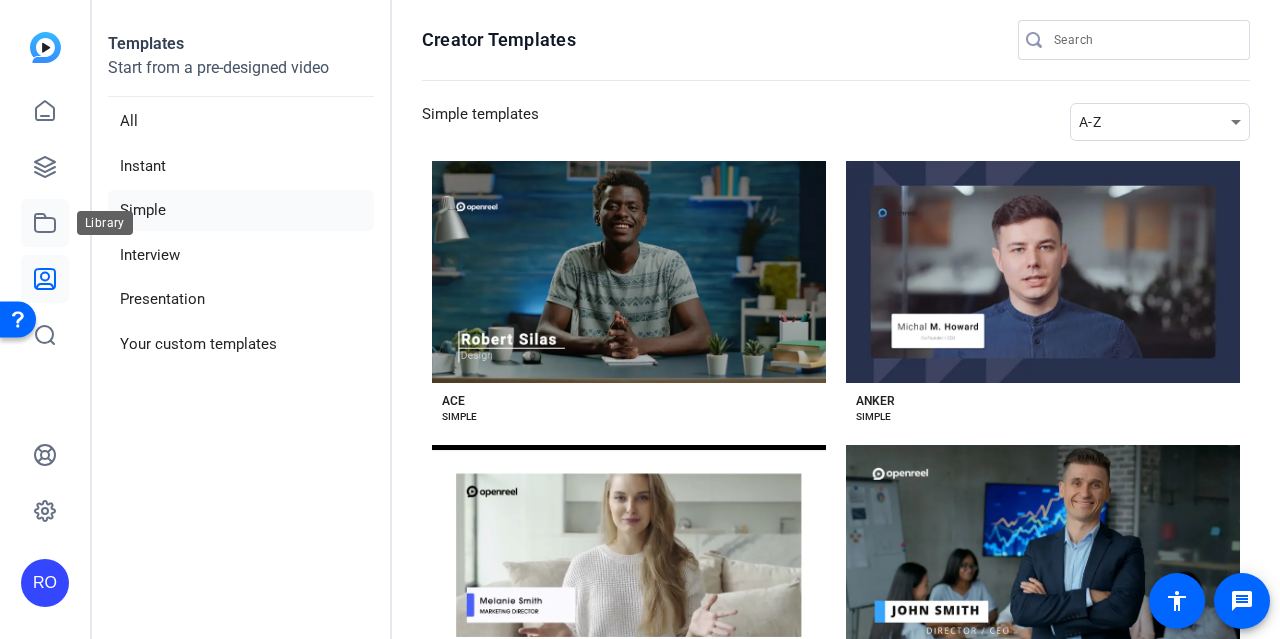 click 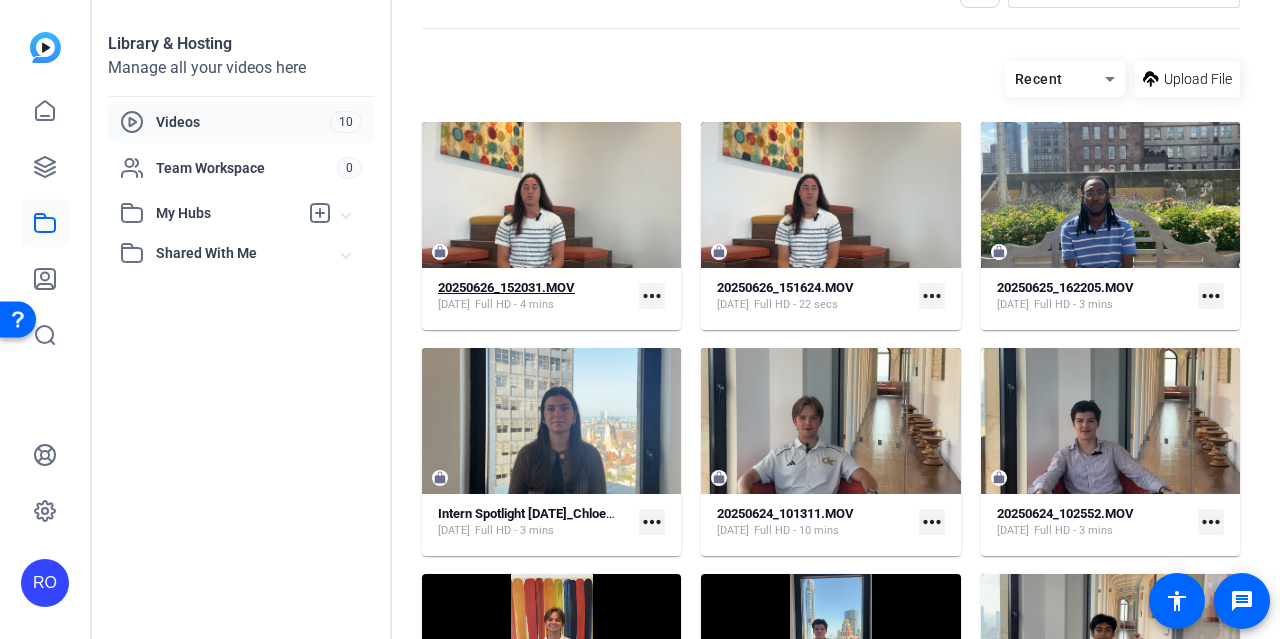 scroll, scrollTop: 49, scrollLeft: 0, axis: vertical 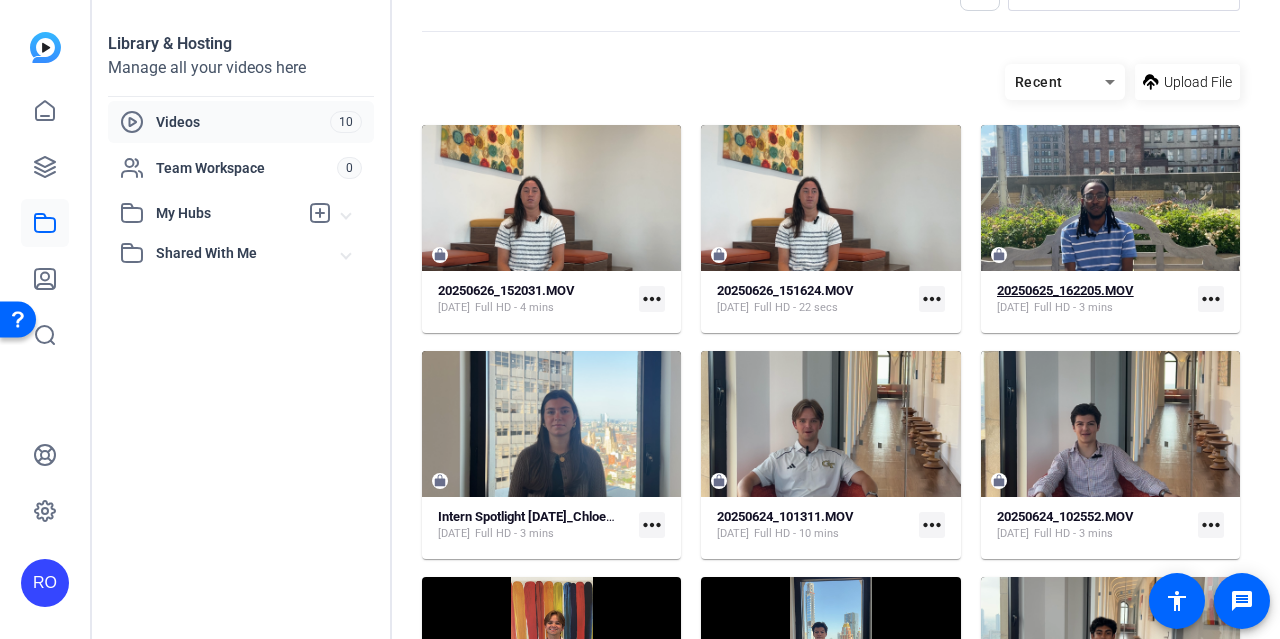 click on "20250625_162205.MOV" 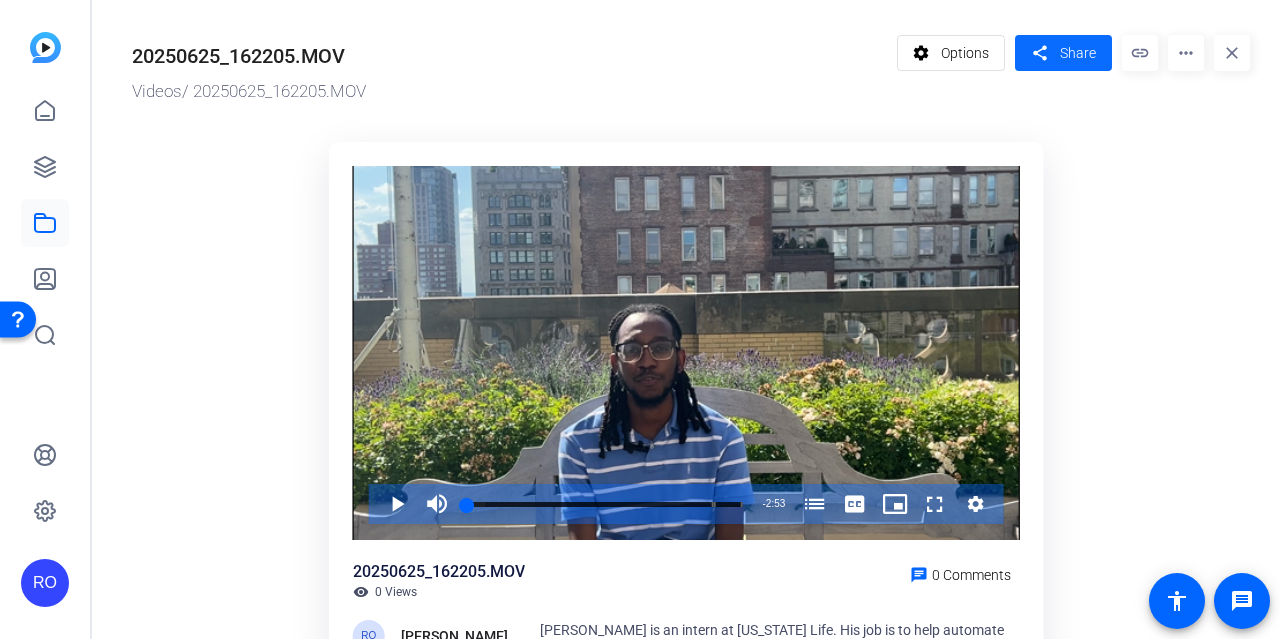 click 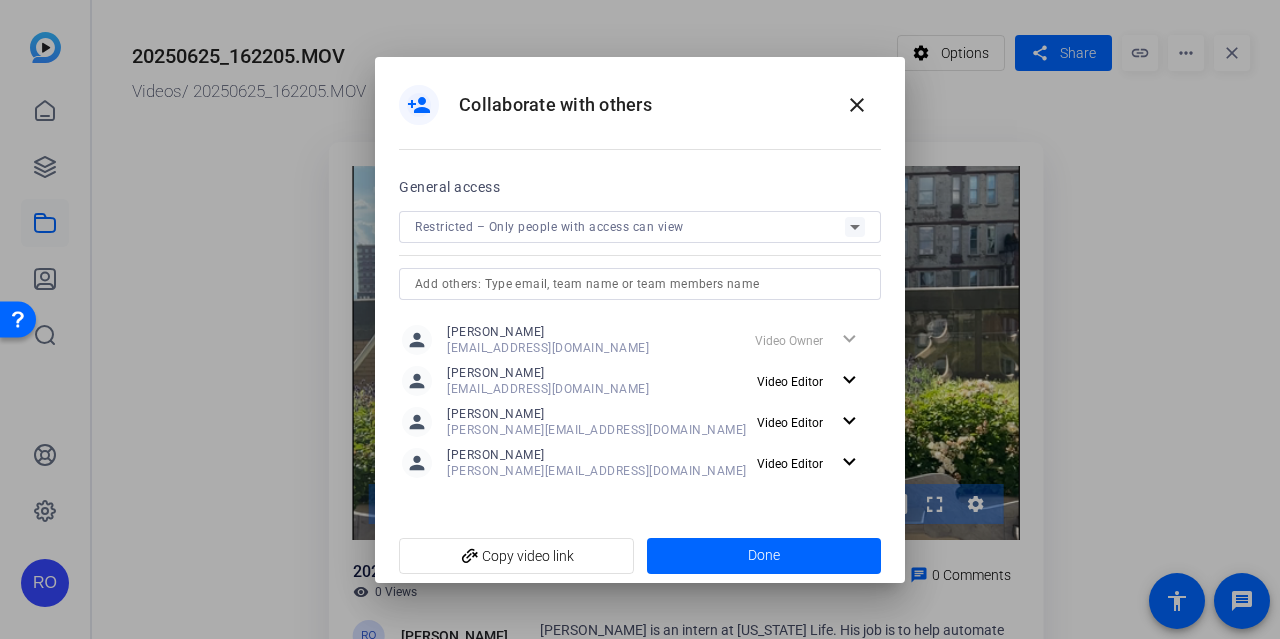 click on "Restricted – Only people with access can view" at bounding box center (640, 227) 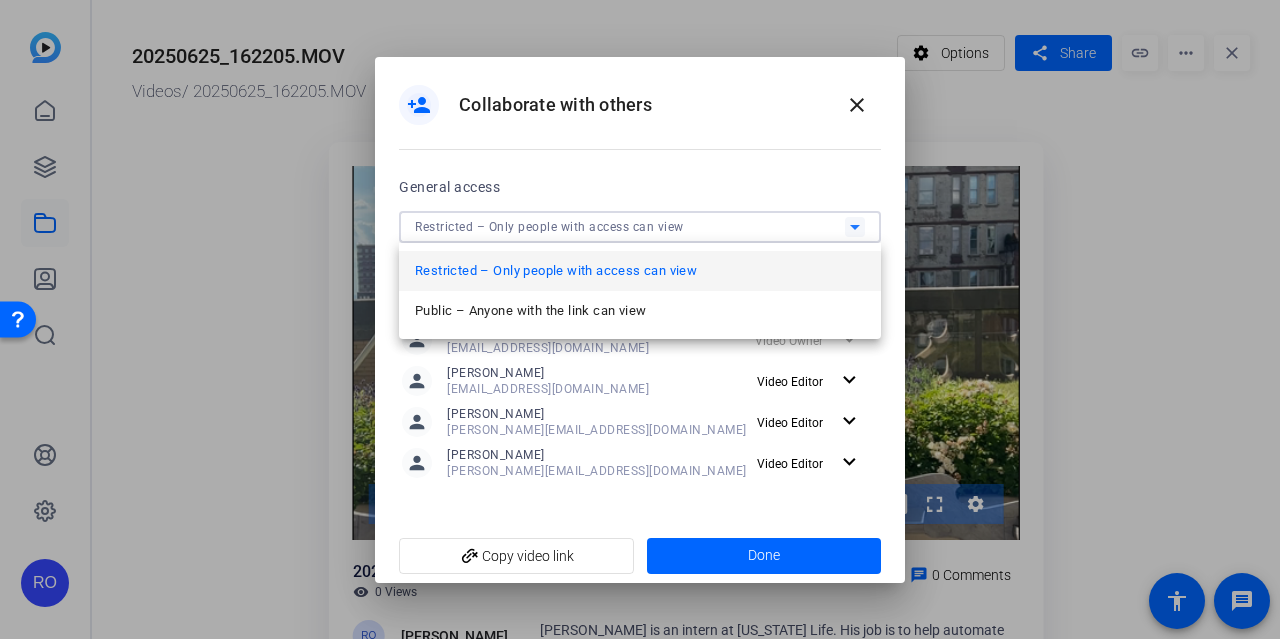 click at bounding box center (640, 319) 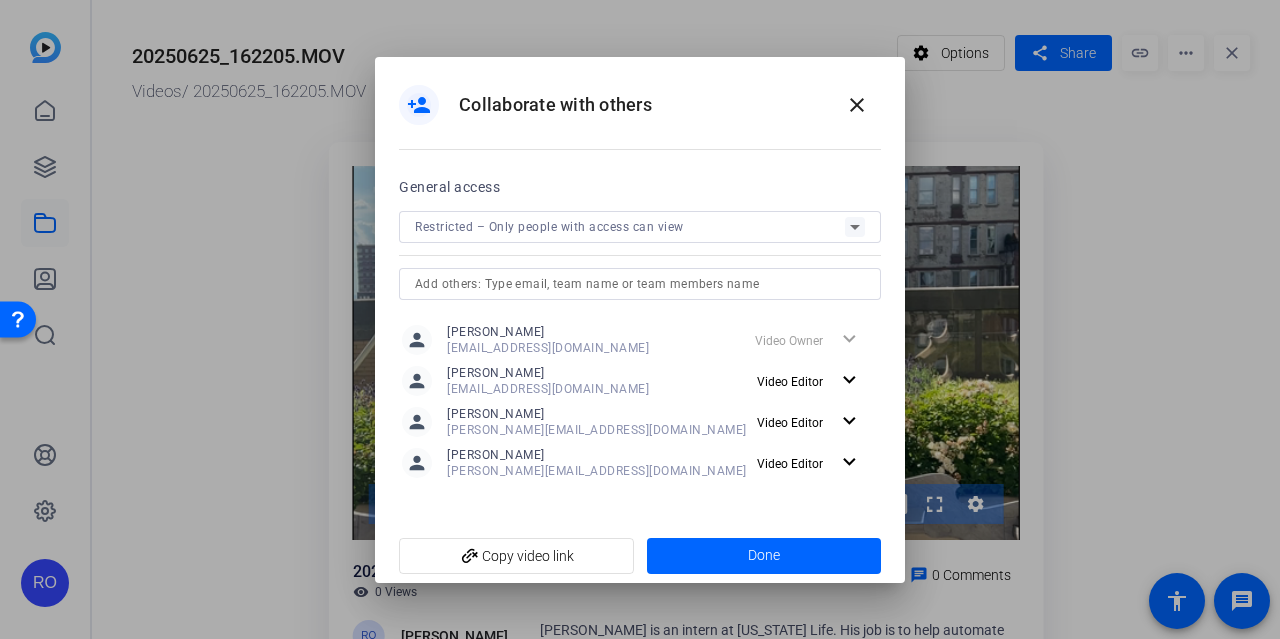 click at bounding box center (640, 284) 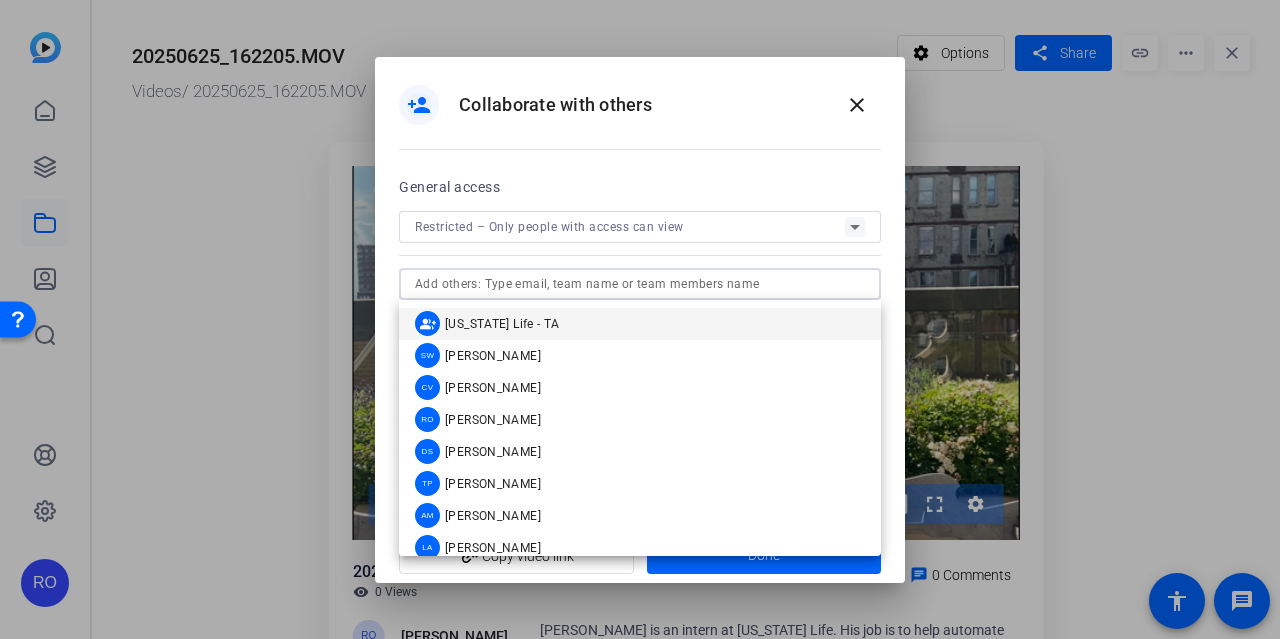 paste on "[EMAIL_ADDRESS][DOMAIN_NAME]" 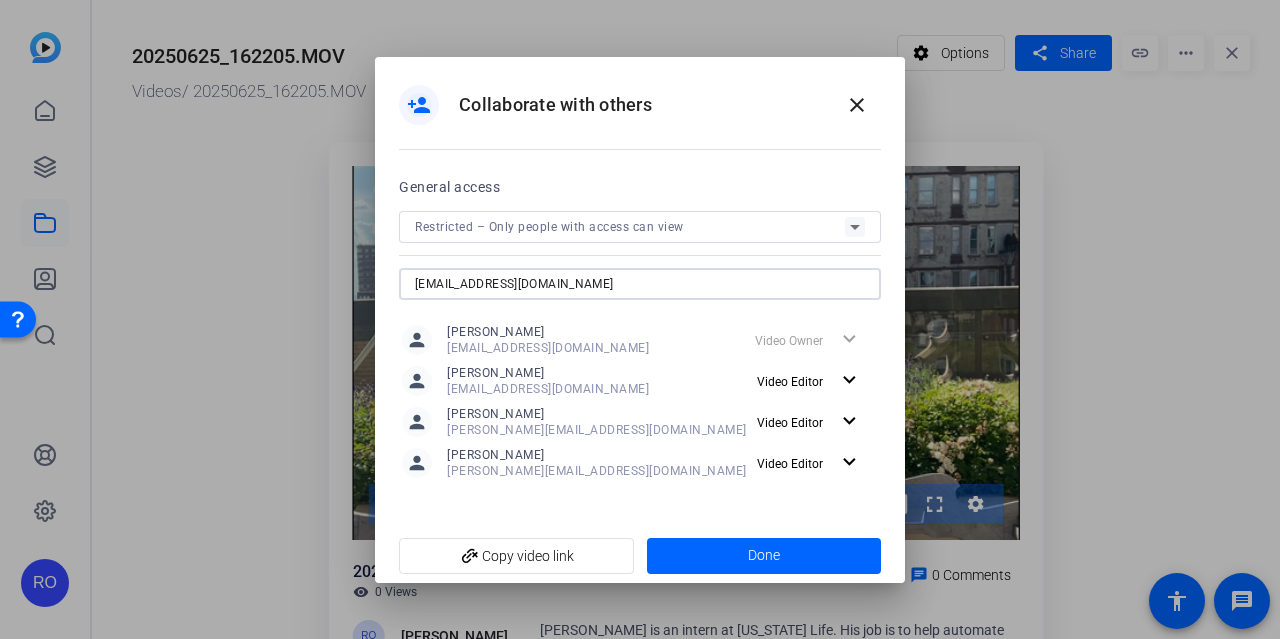 type on "[EMAIL_ADDRESS][DOMAIN_NAME]" 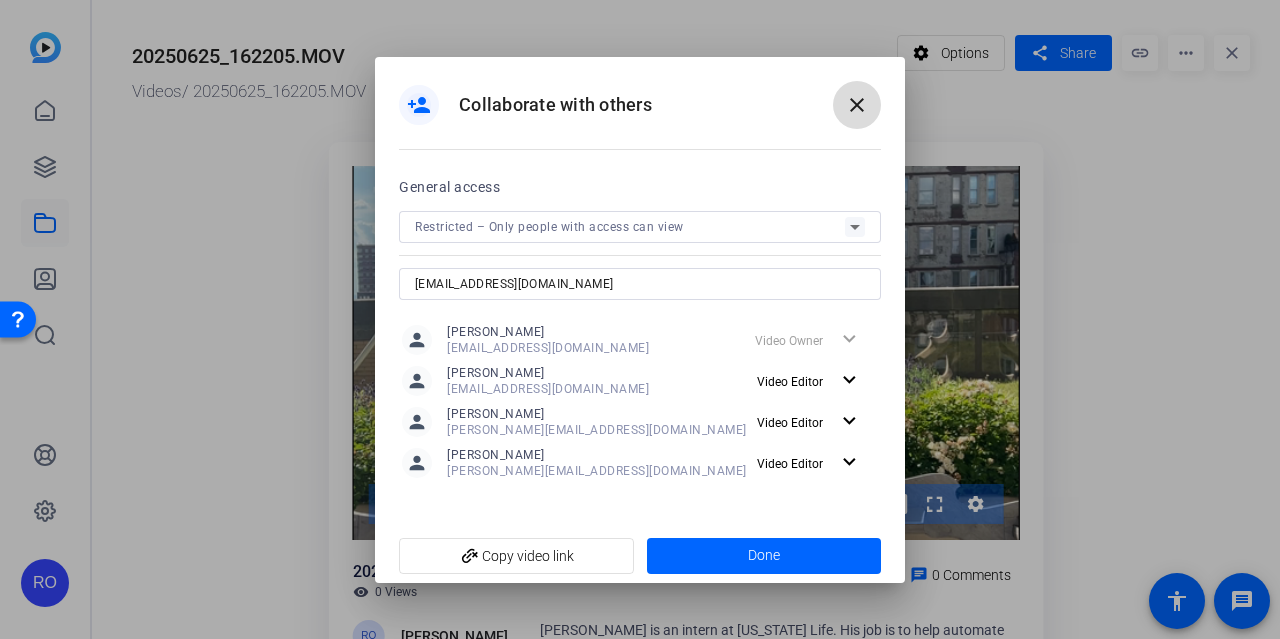 click on "close" at bounding box center [857, 105] 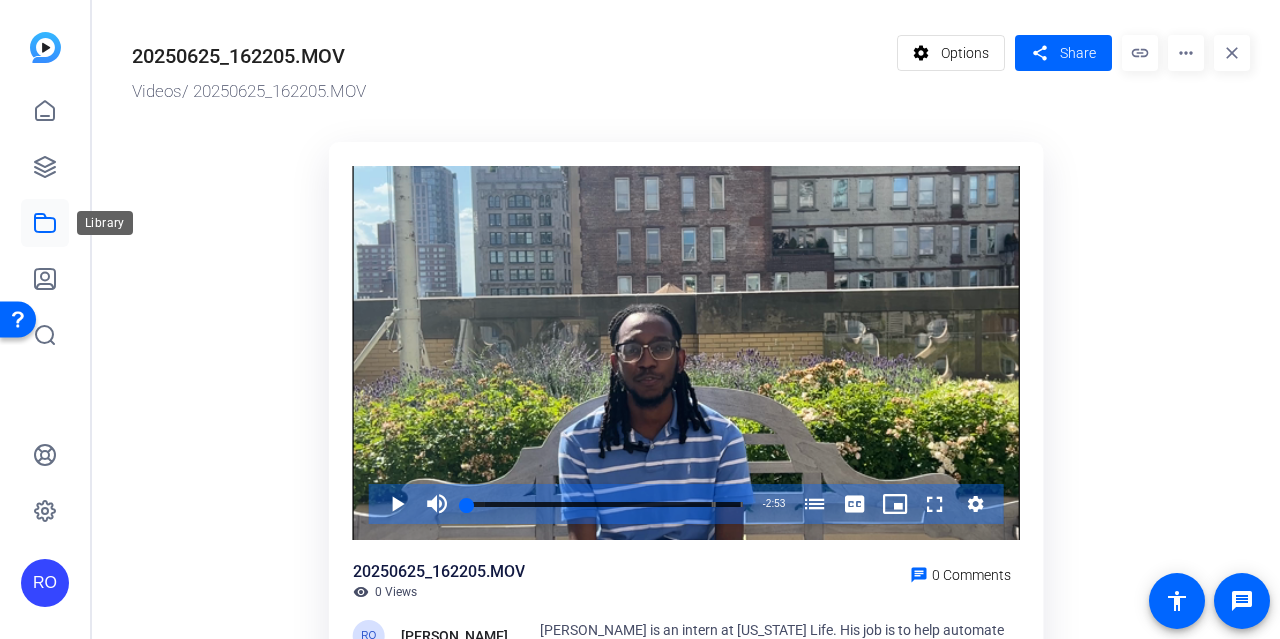 click 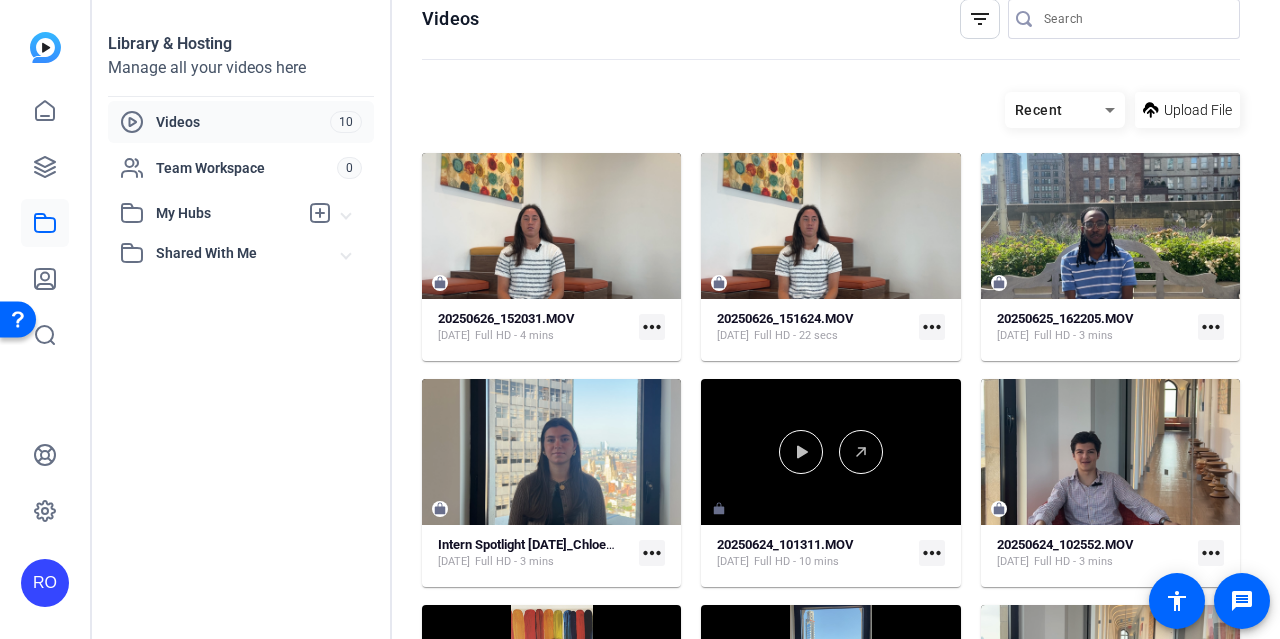 scroll, scrollTop: 0, scrollLeft: 0, axis: both 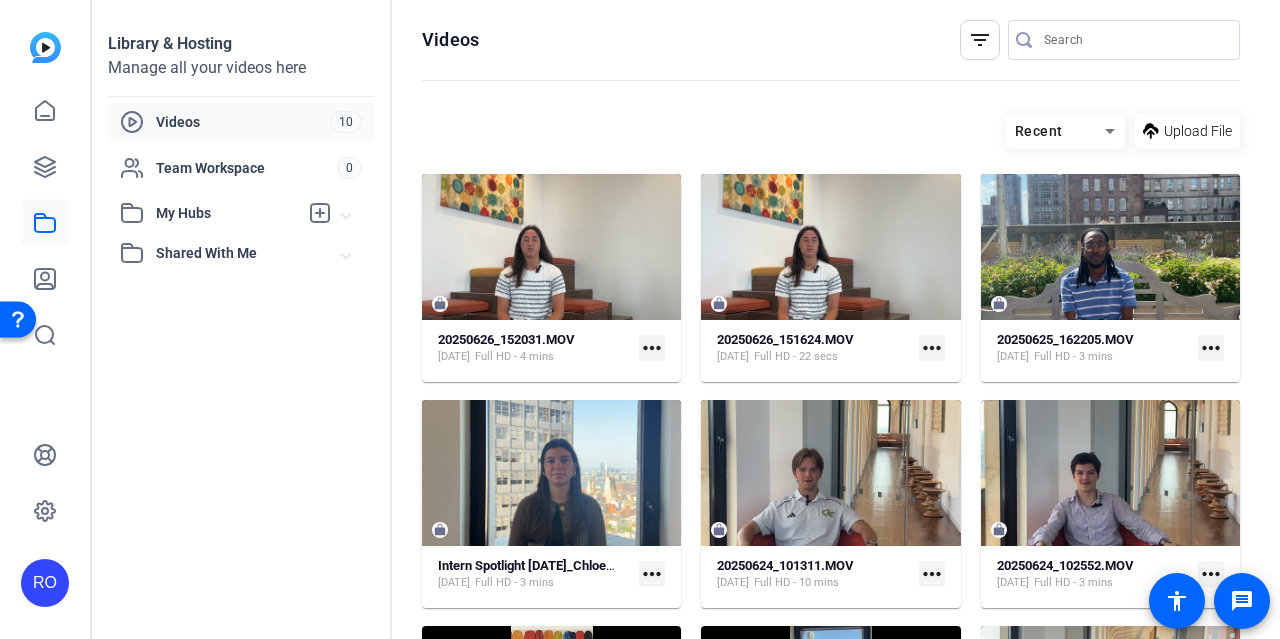 click on "Library & Hosting Manage all your videos here
Videos 10
Team Workspace 0
My Hubs
Intern Spotlight Series  6
Shared With Me No hubs available" 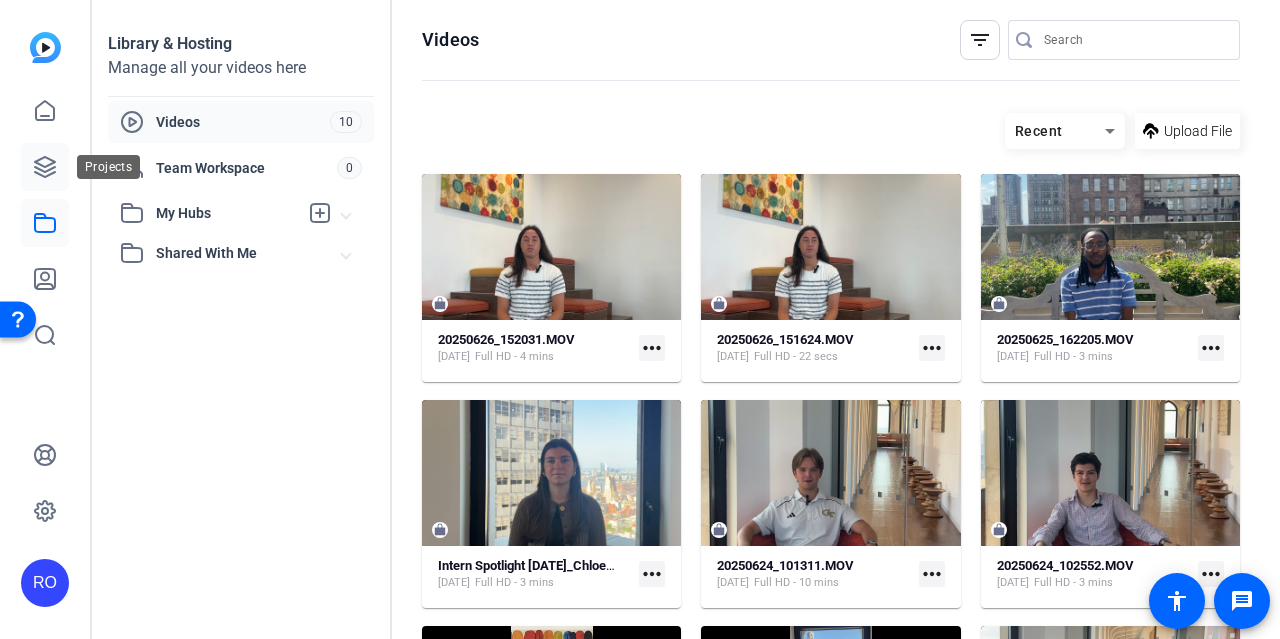 click 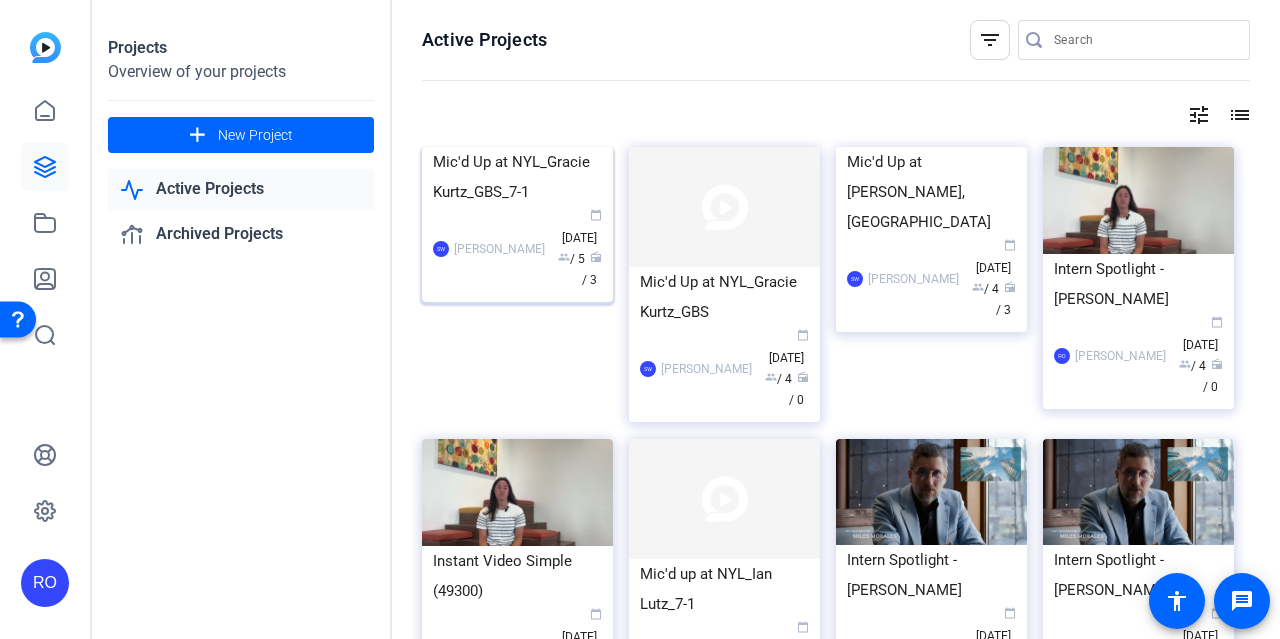 click on "Mic'd Up at NYL_Gracie Kurtz_GBS_7-1" 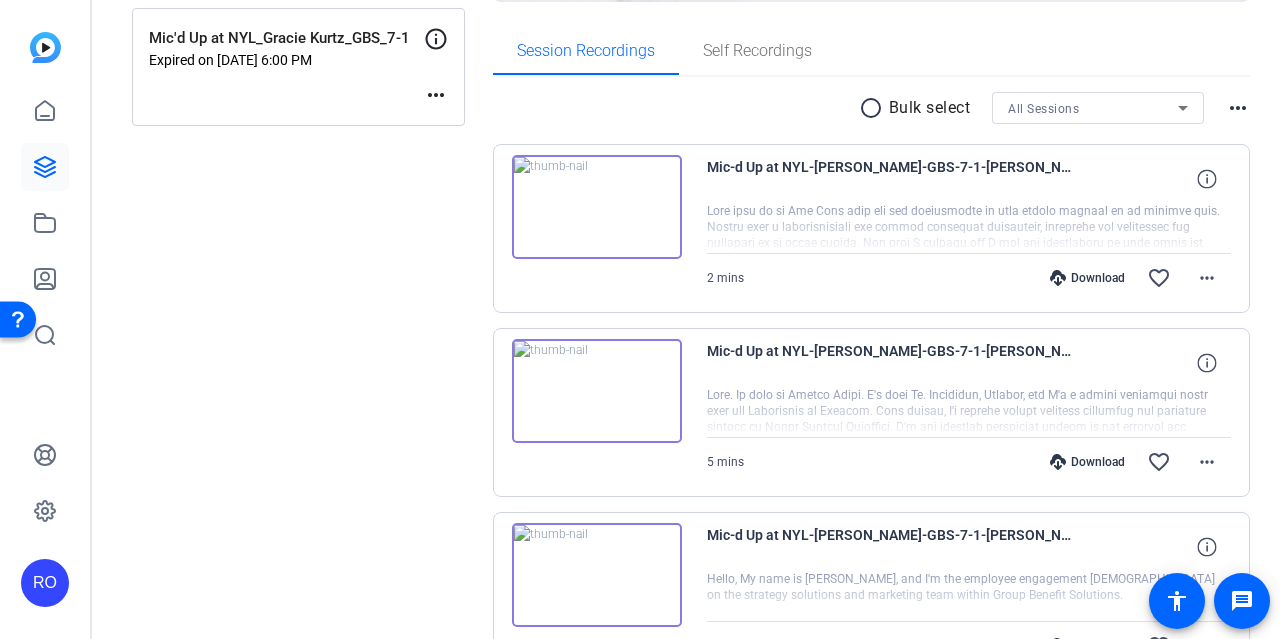 scroll, scrollTop: 300, scrollLeft: 0, axis: vertical 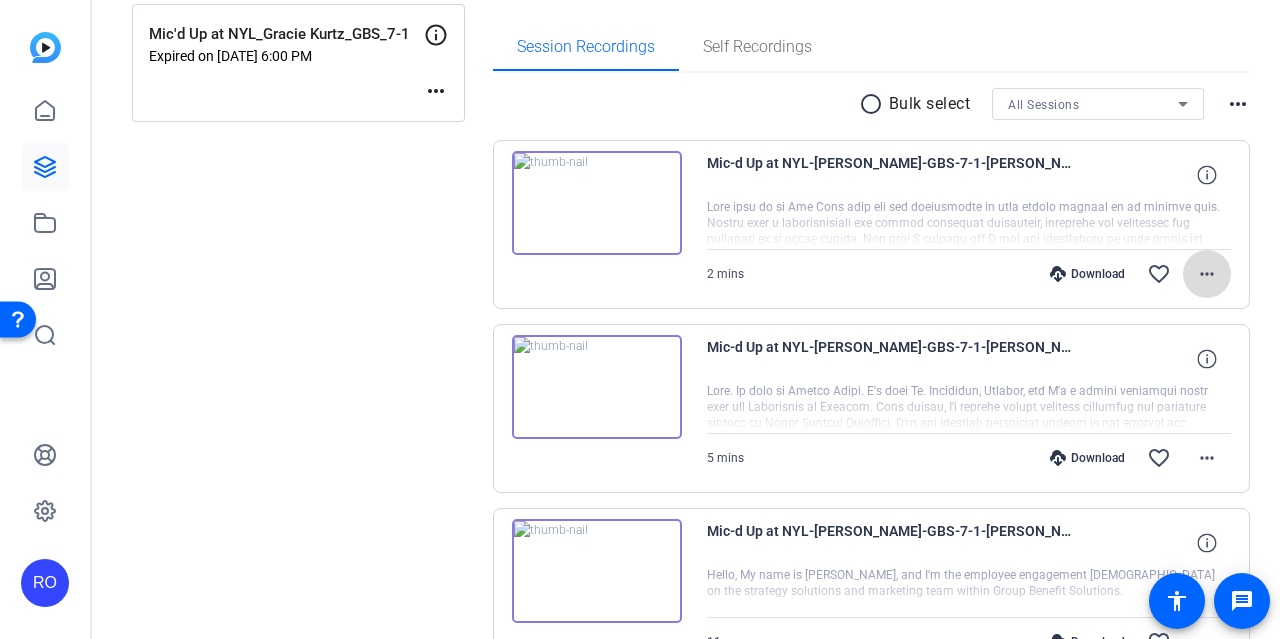 click on "more_horiz" at bounding box center (1207, 274) 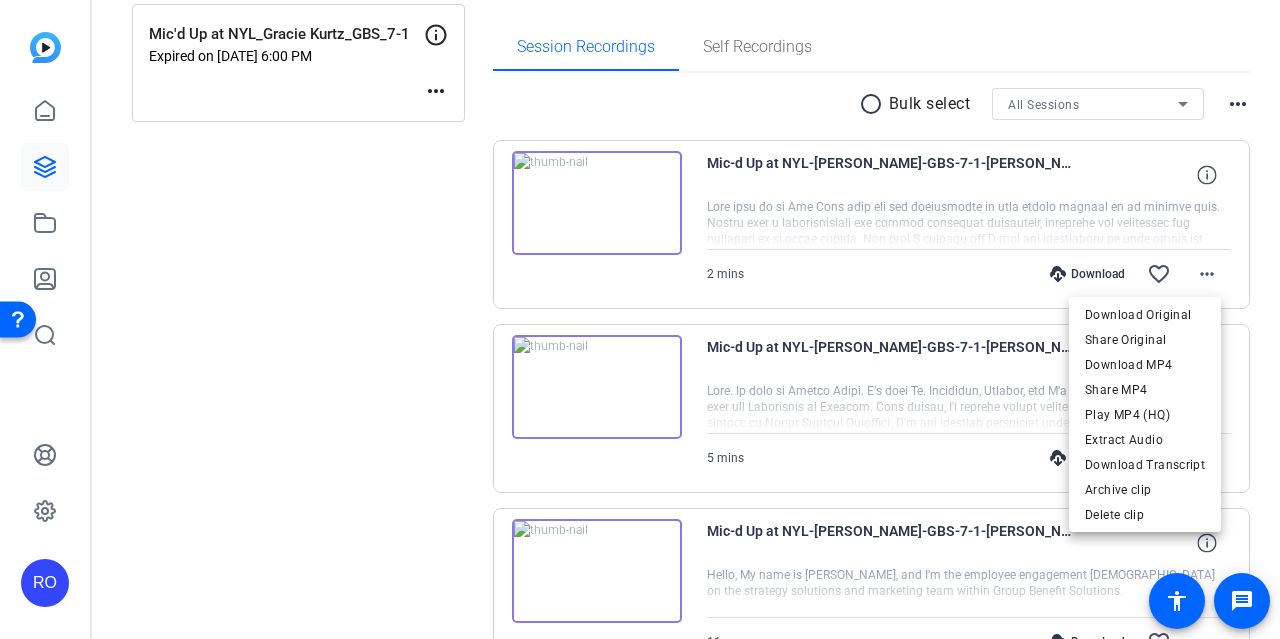 click at bounding box center [640, 319] 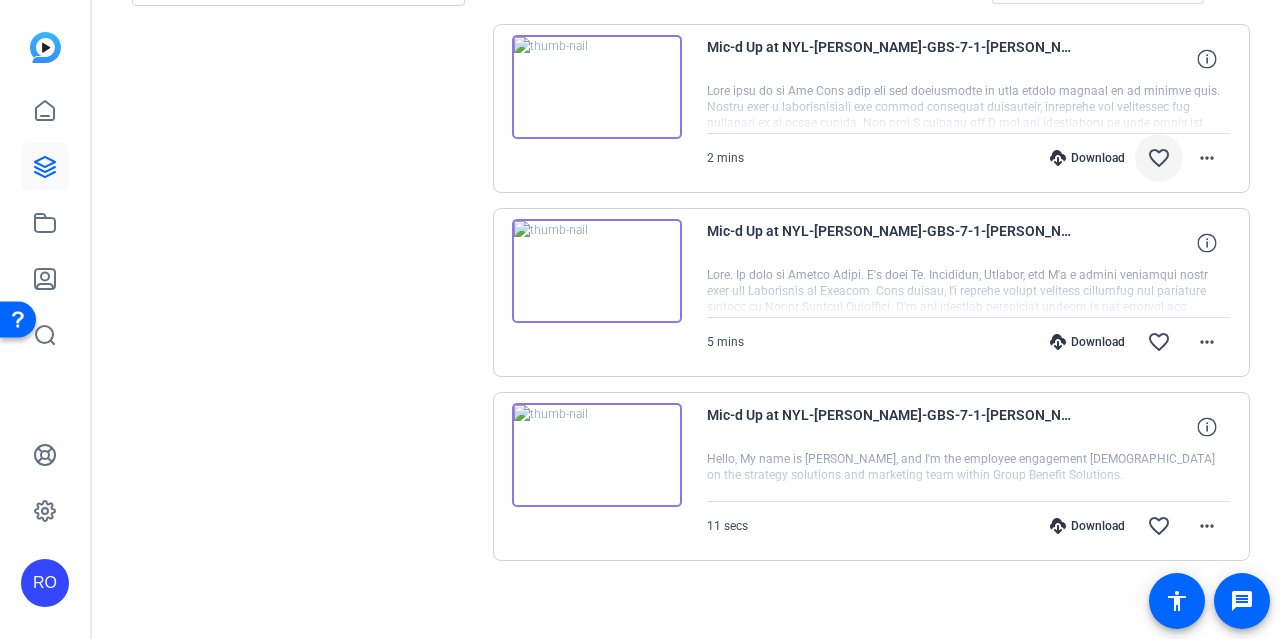 scroll, scrollTop: 423, scrollLeft: 0, axis: vertical 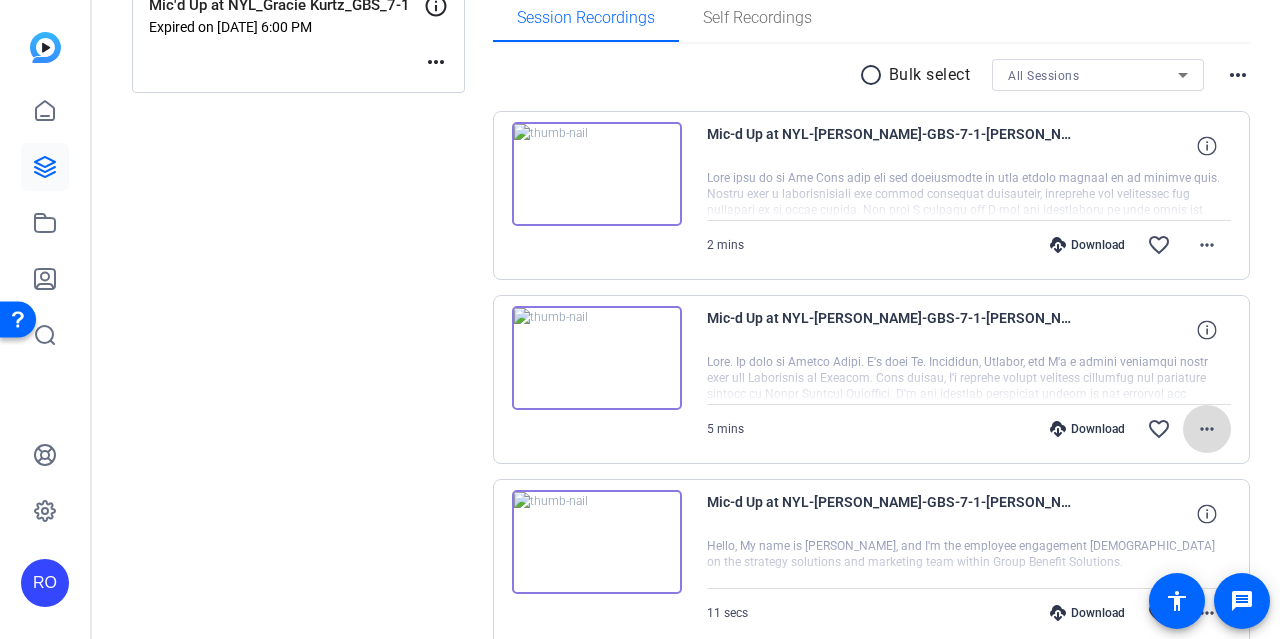 click on "more_horiz" at bounding box center [1207, 429] 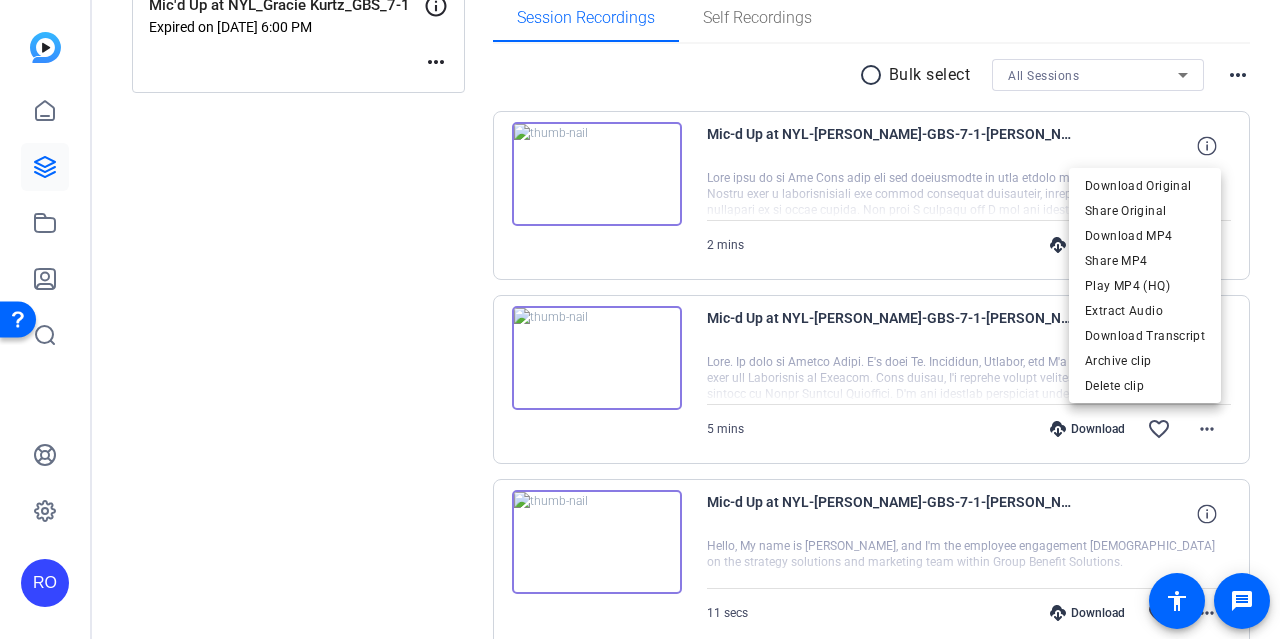 click at bounding box center [640, 319] 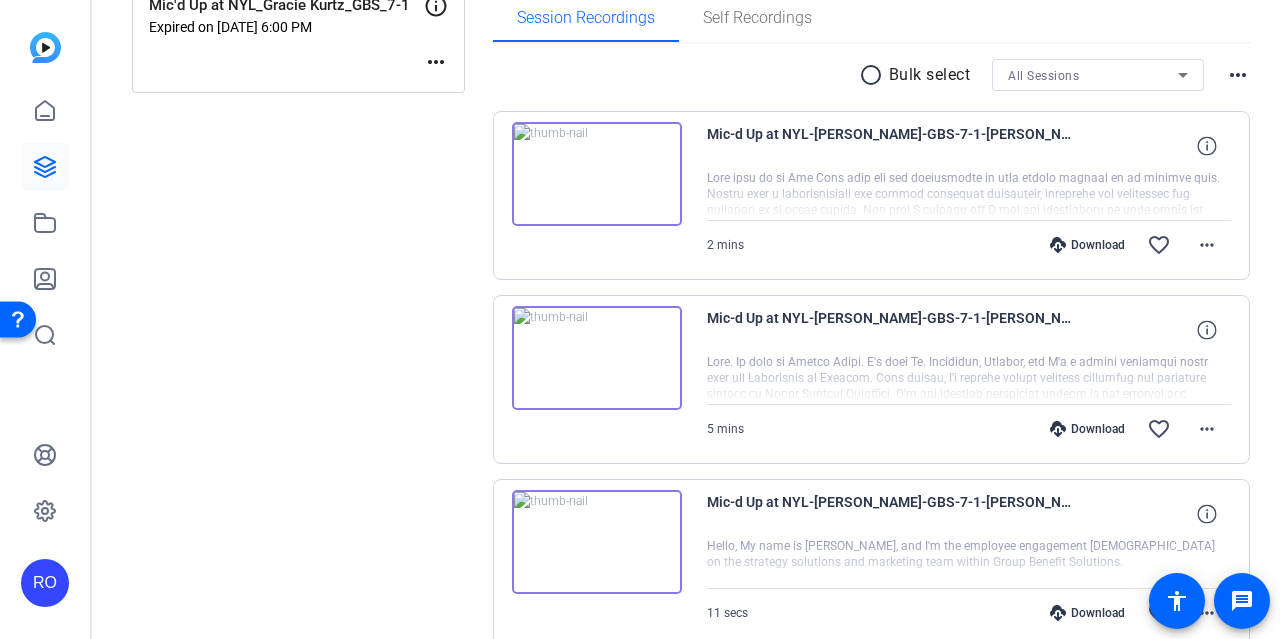 scroll, scrollTop: 171, scrollLeft: 0, axis: vertical 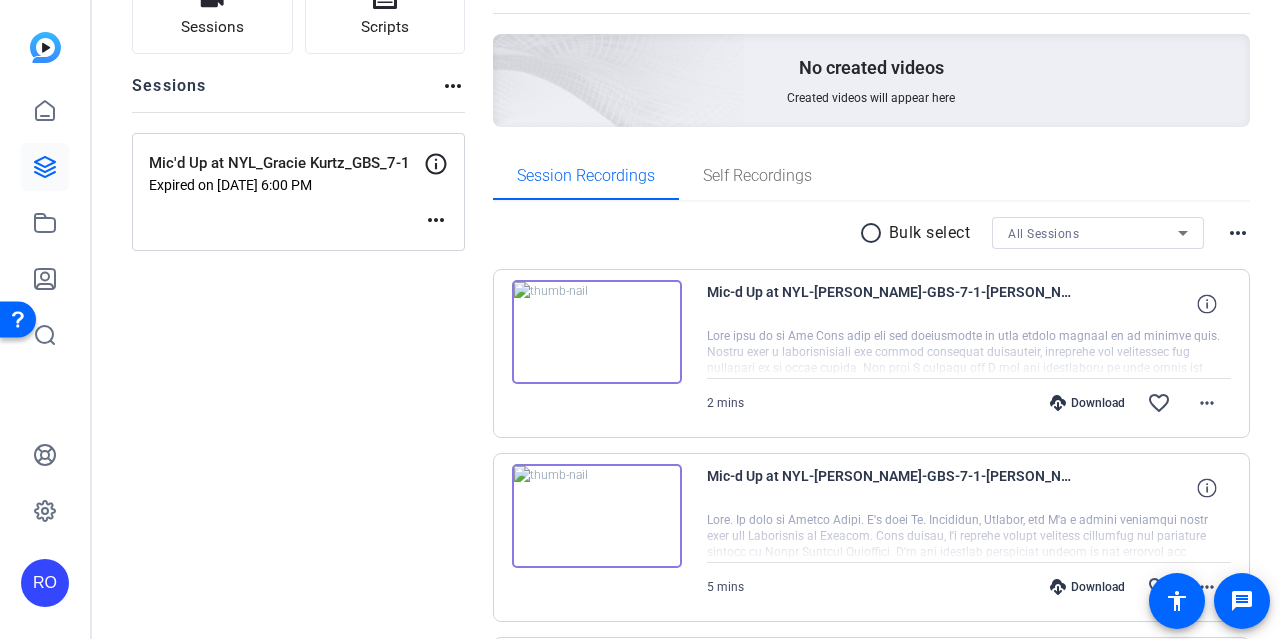 click on "radio_button_unchecked" at bounding box center (874, 233) 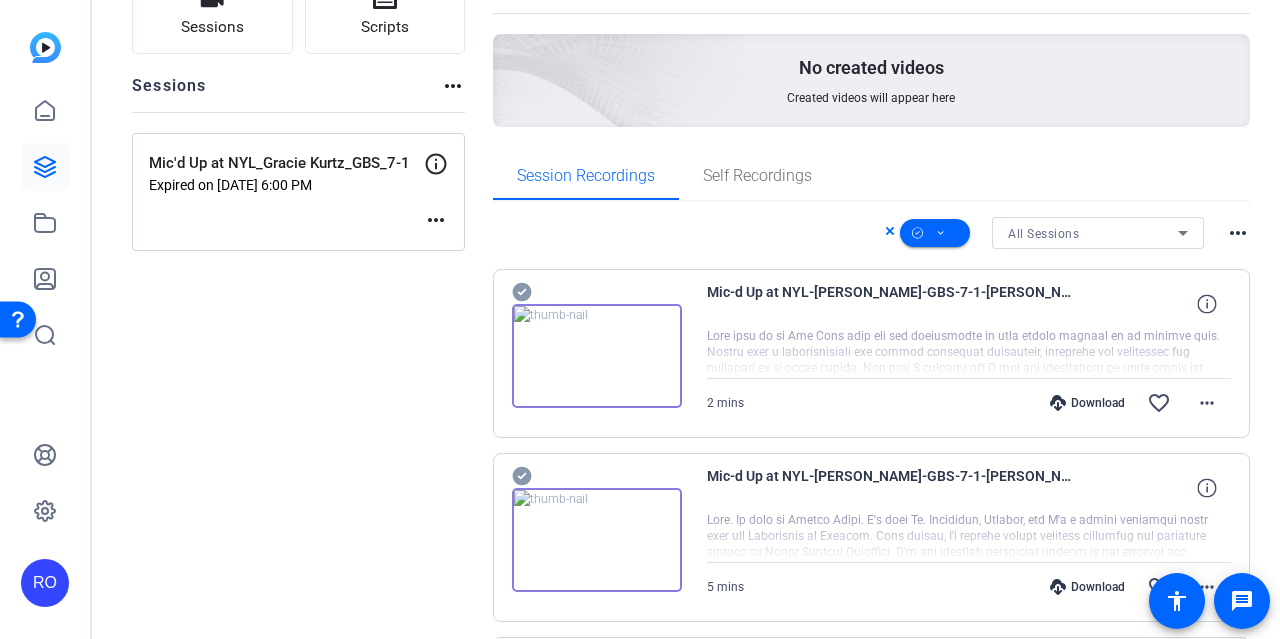 click on "more_horiz" at bounding box center [1238, 233] 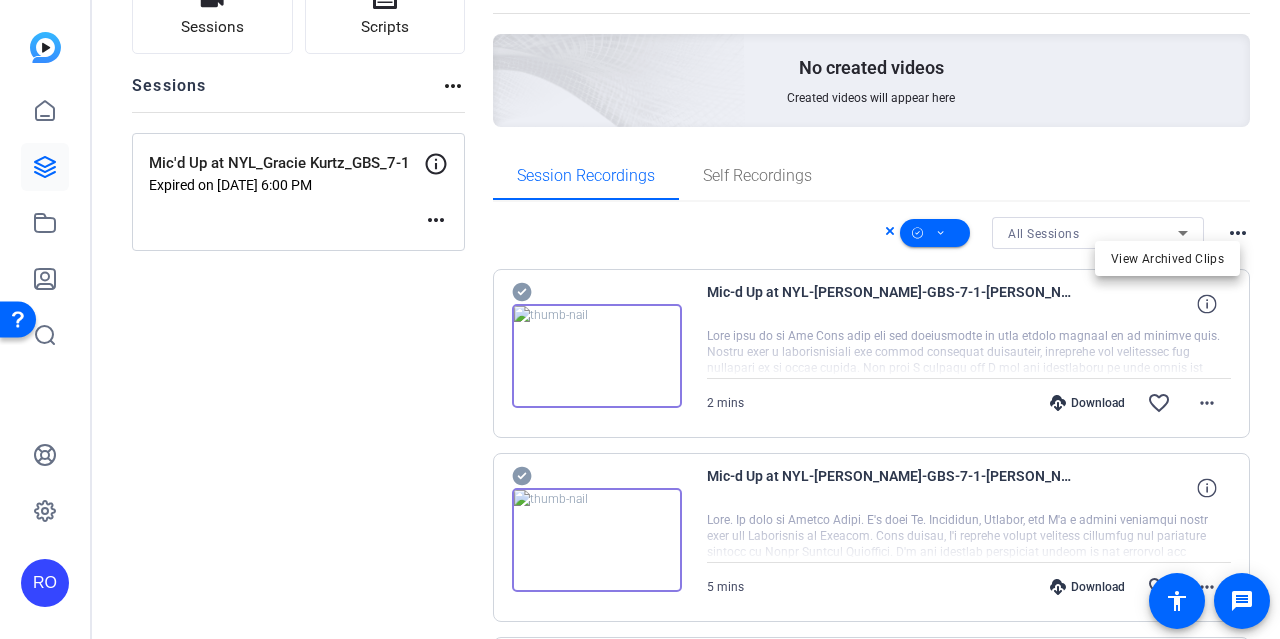 click at bounding box center [640, 319] 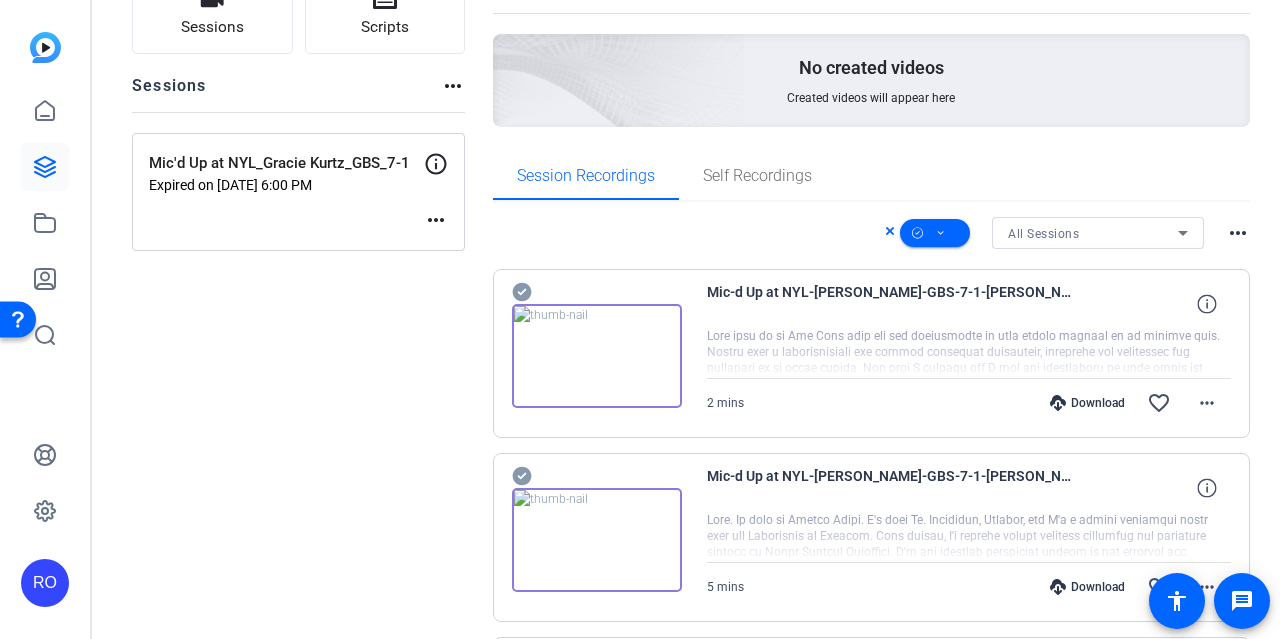 click 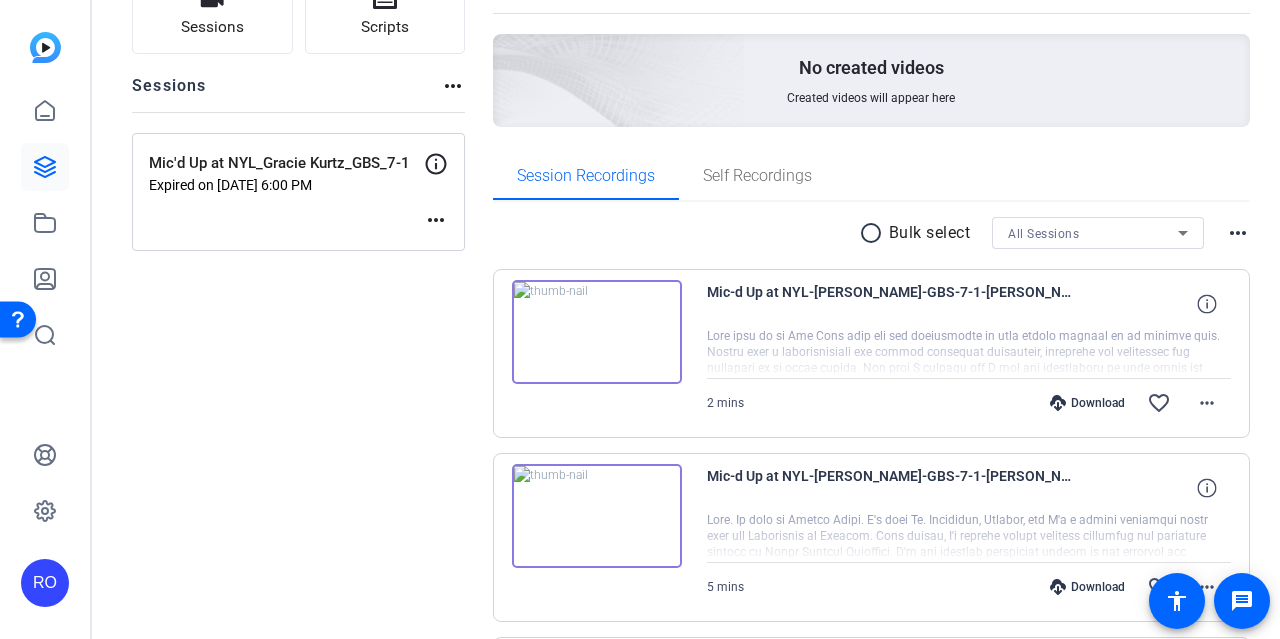scroll, scrollTop: 0, scrollLeft: 0, axis: both 